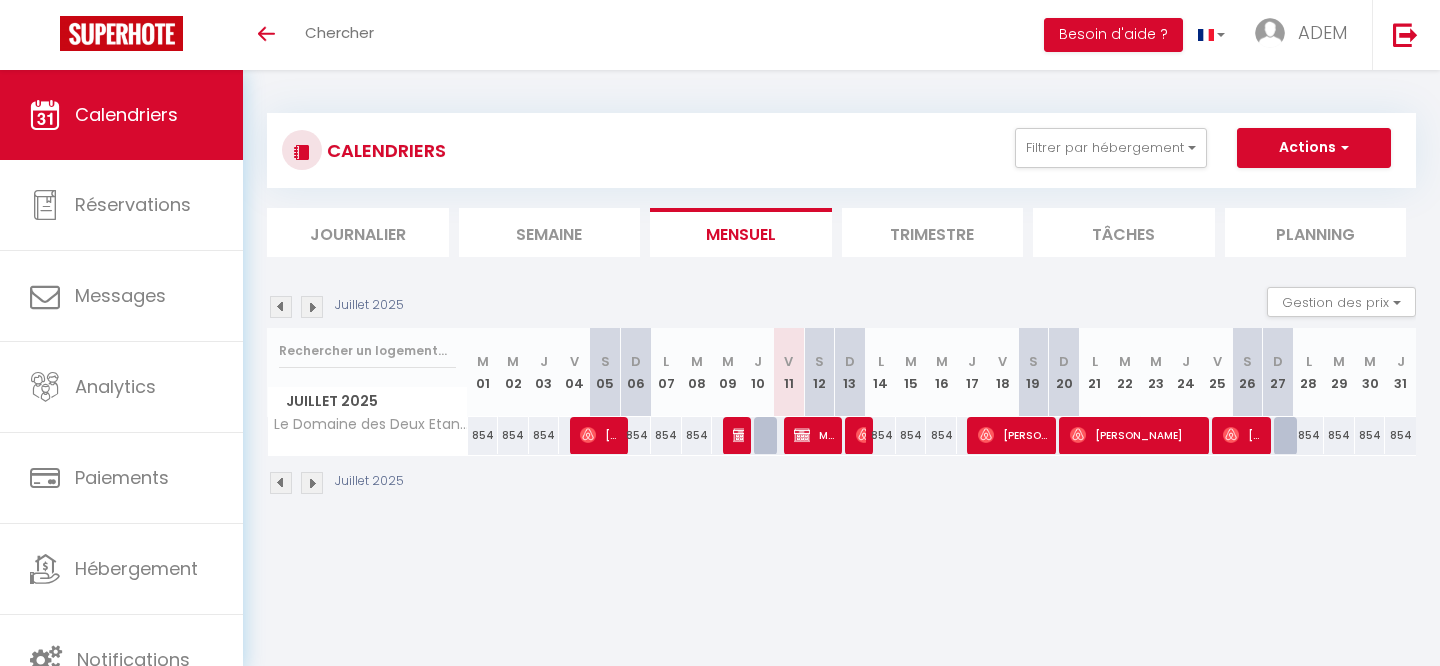 scroll, scrollTop: 0, scrollLeft: 0, axis: both 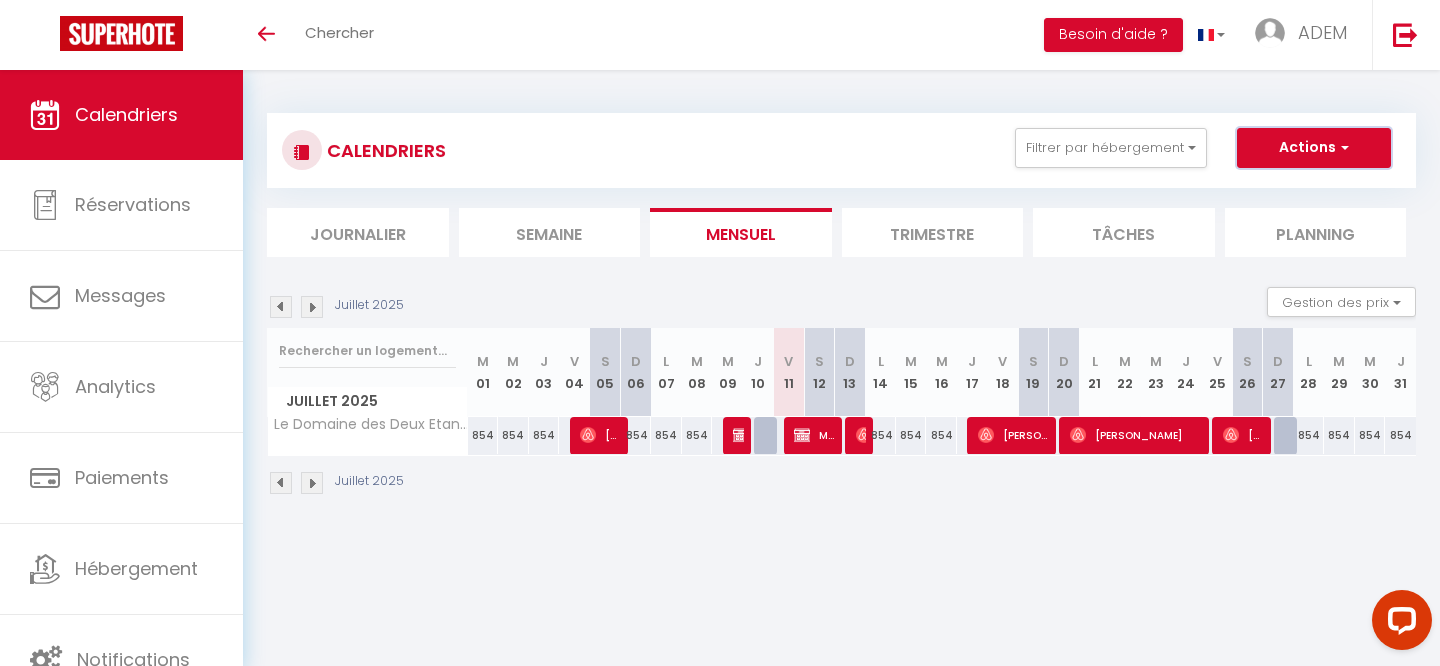 click on "Actions" at bounding box center (1314, 148) 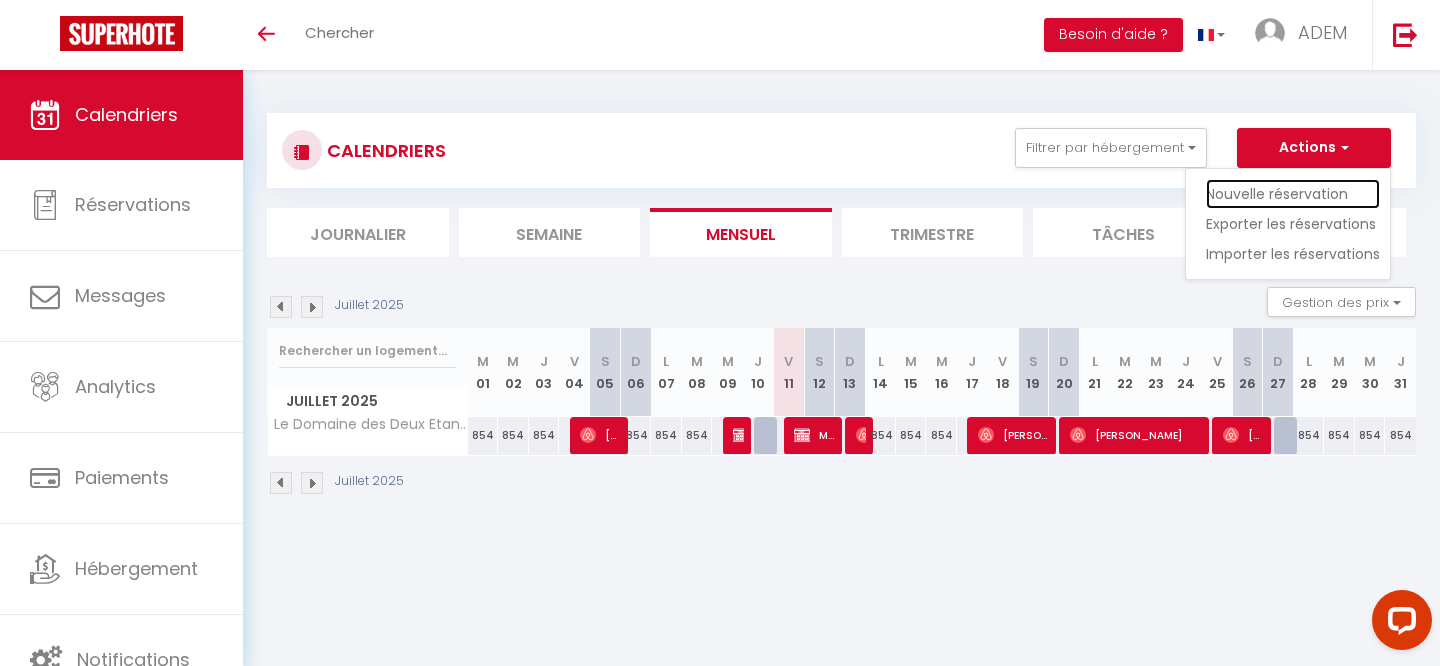 click on "Nouvelle réservation" at bounding box center (1293, 194) 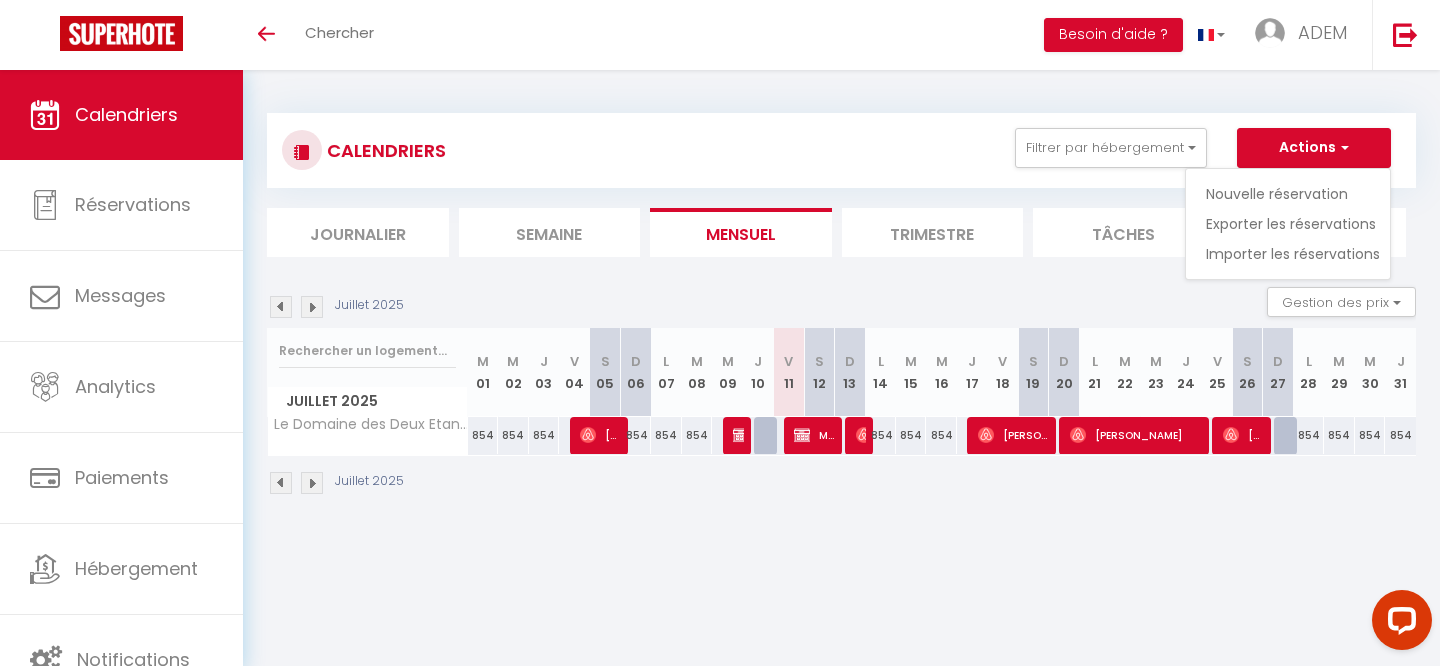 select 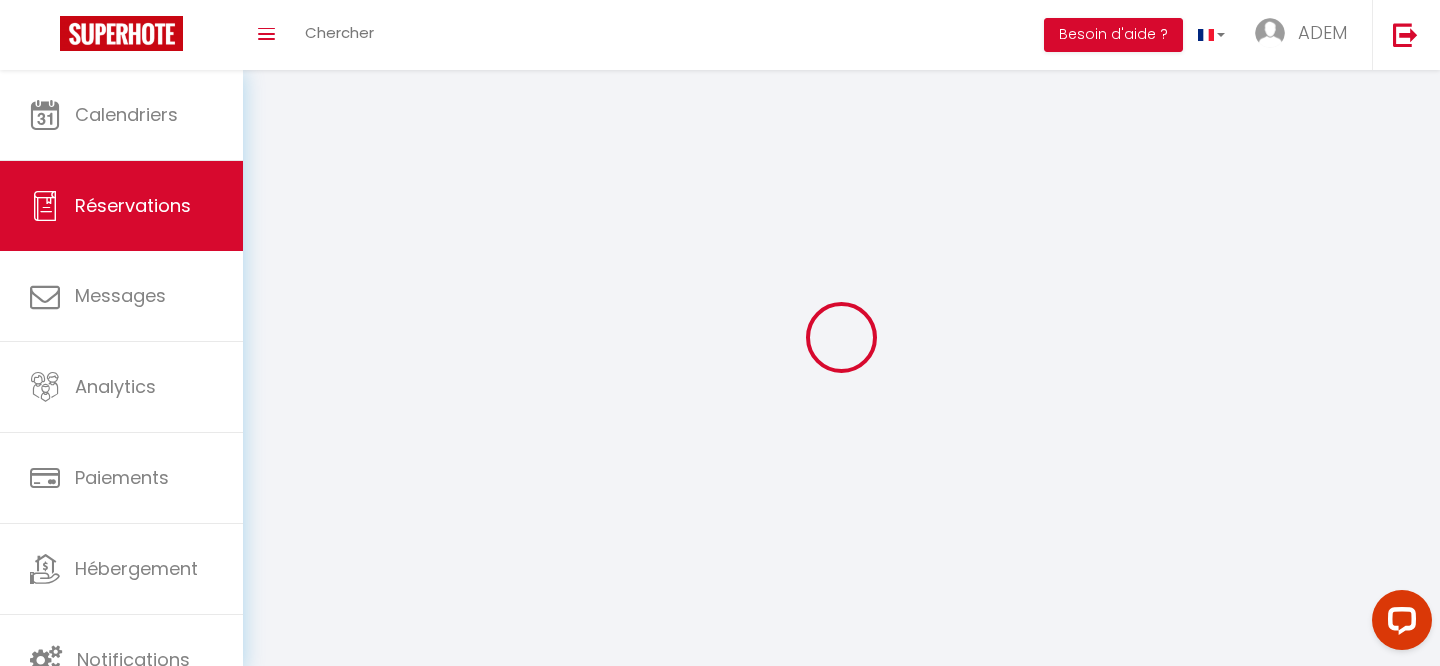 select 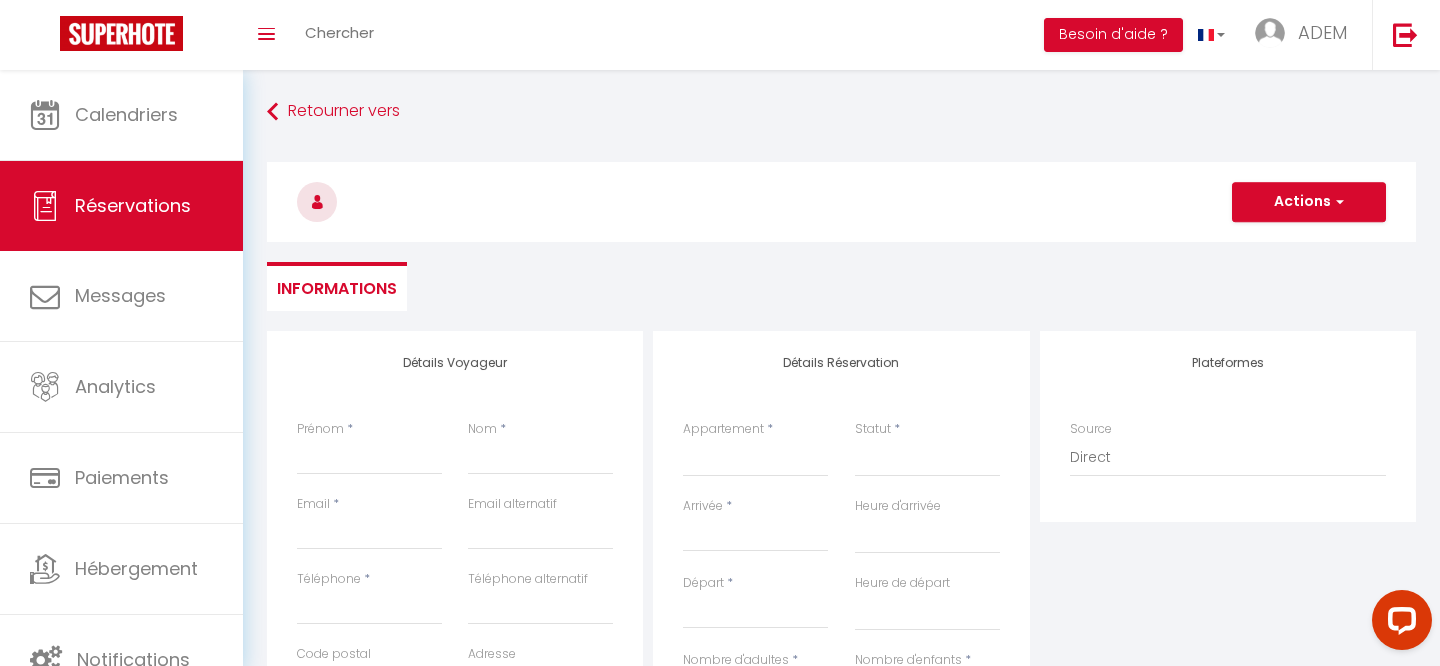select 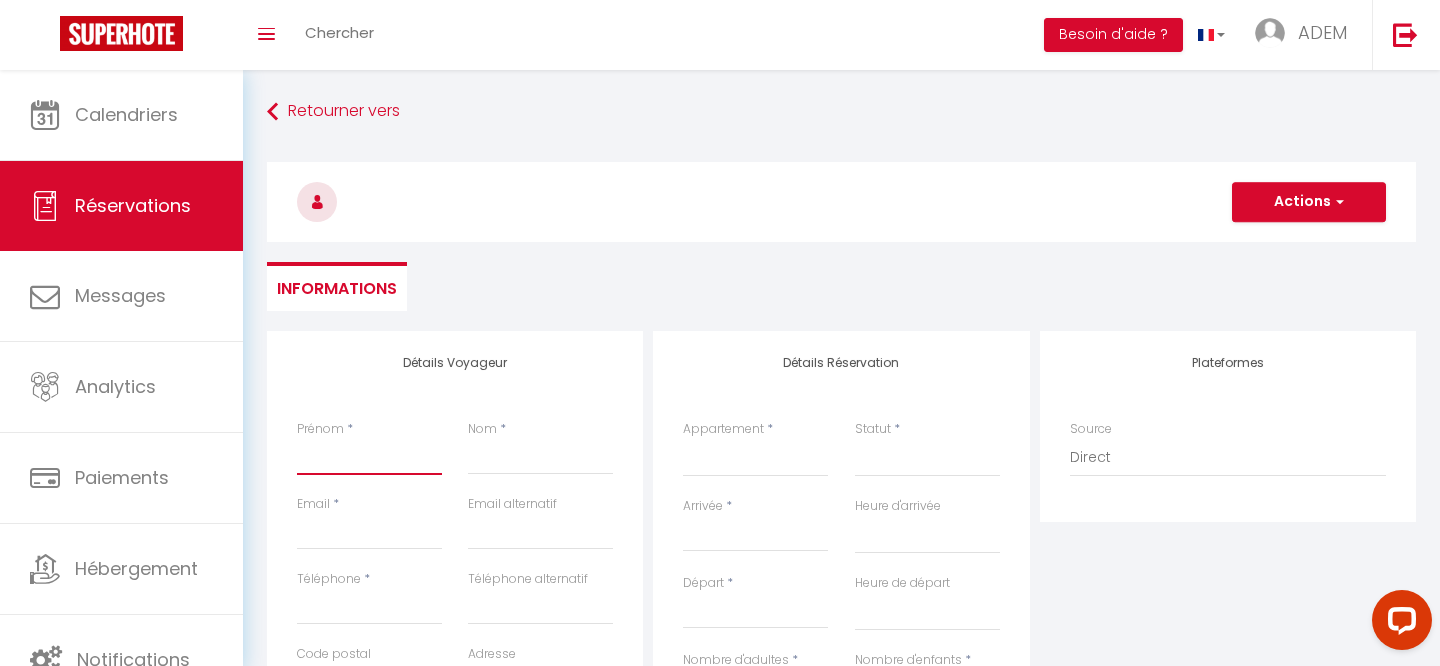 click on "Prénom" at bounding box center (369, 457) 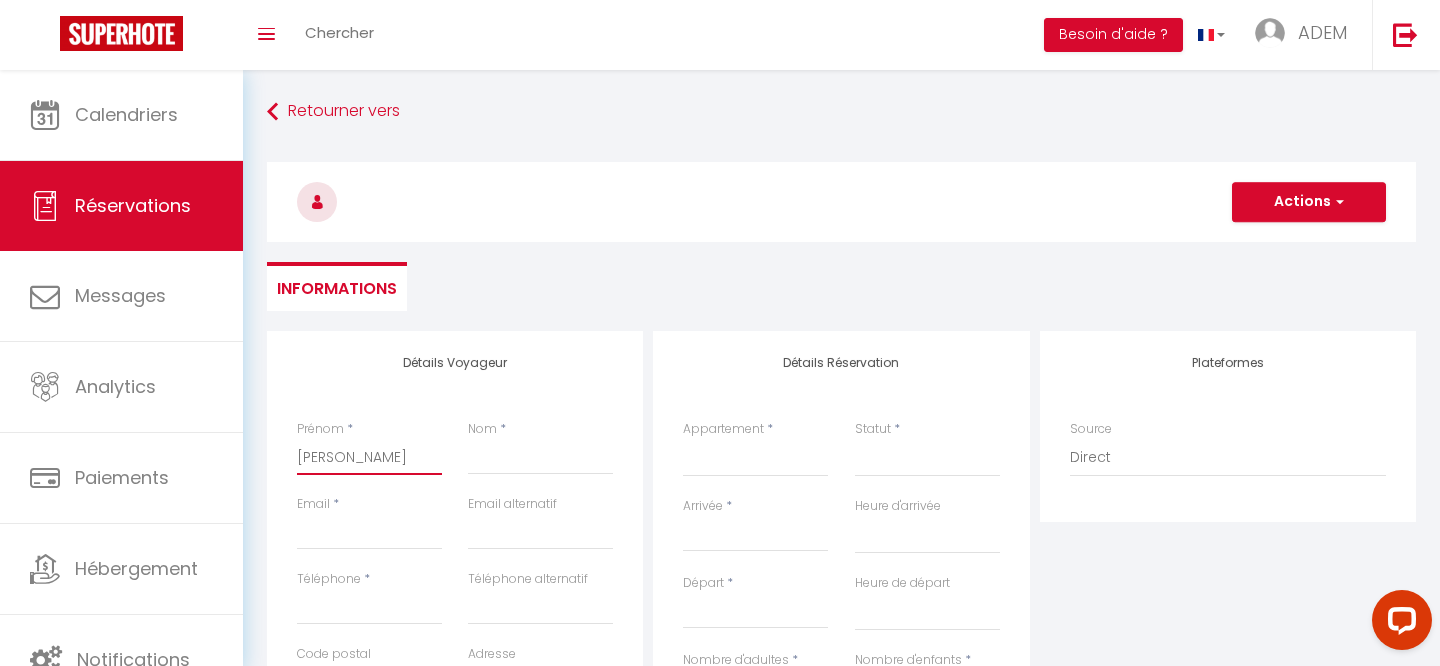 select 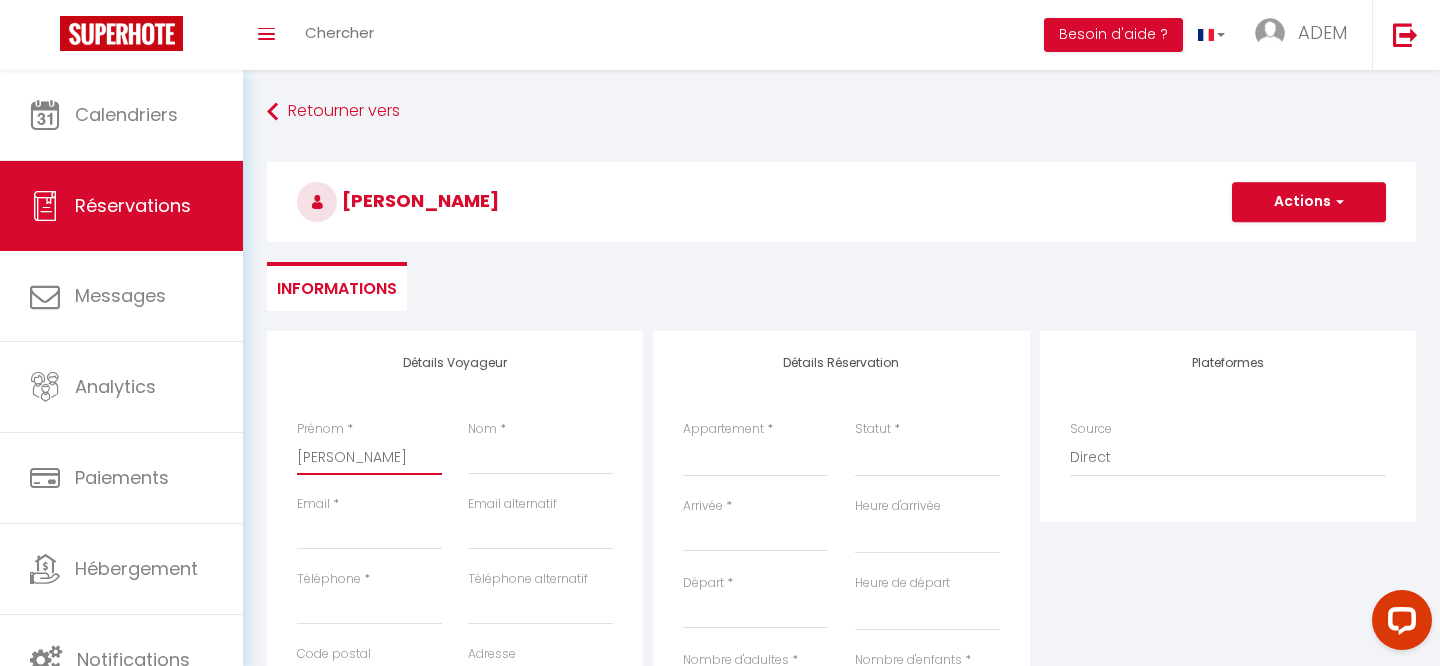 type on "[PERSON_NAME]" 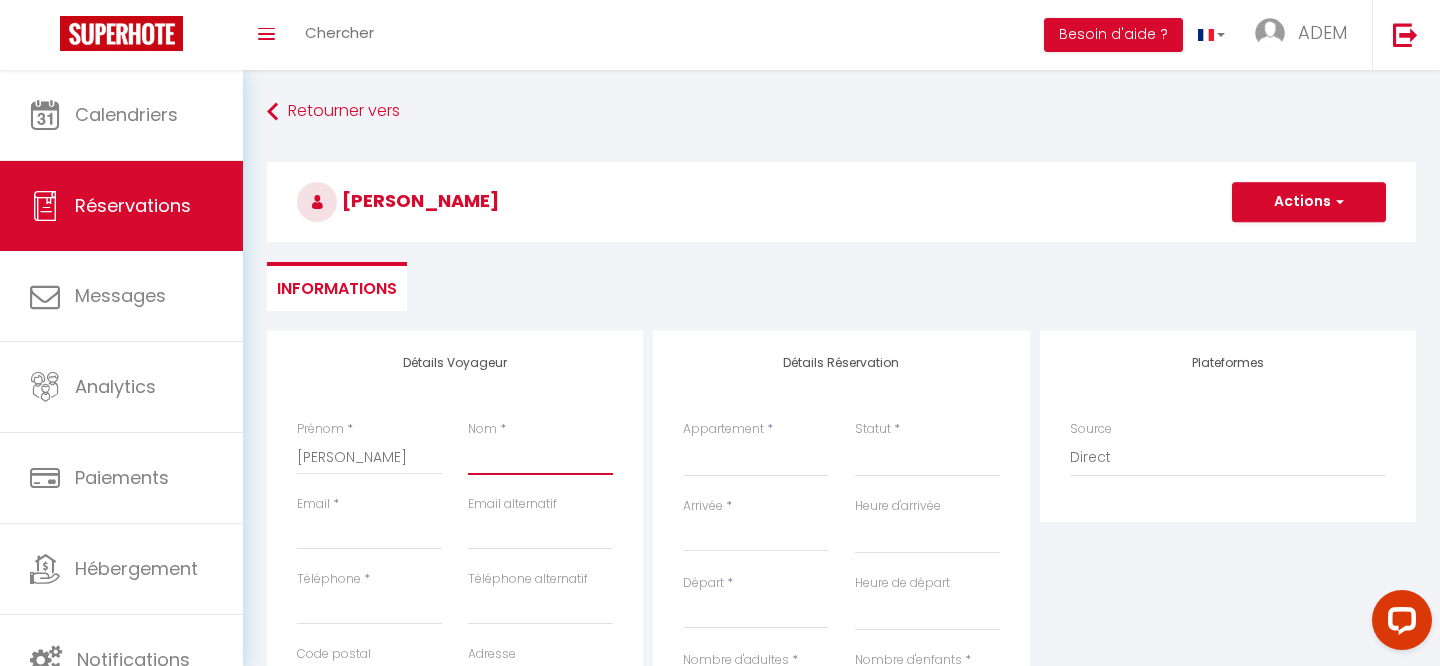 click on "Nom" at bounding box center [540, 457] 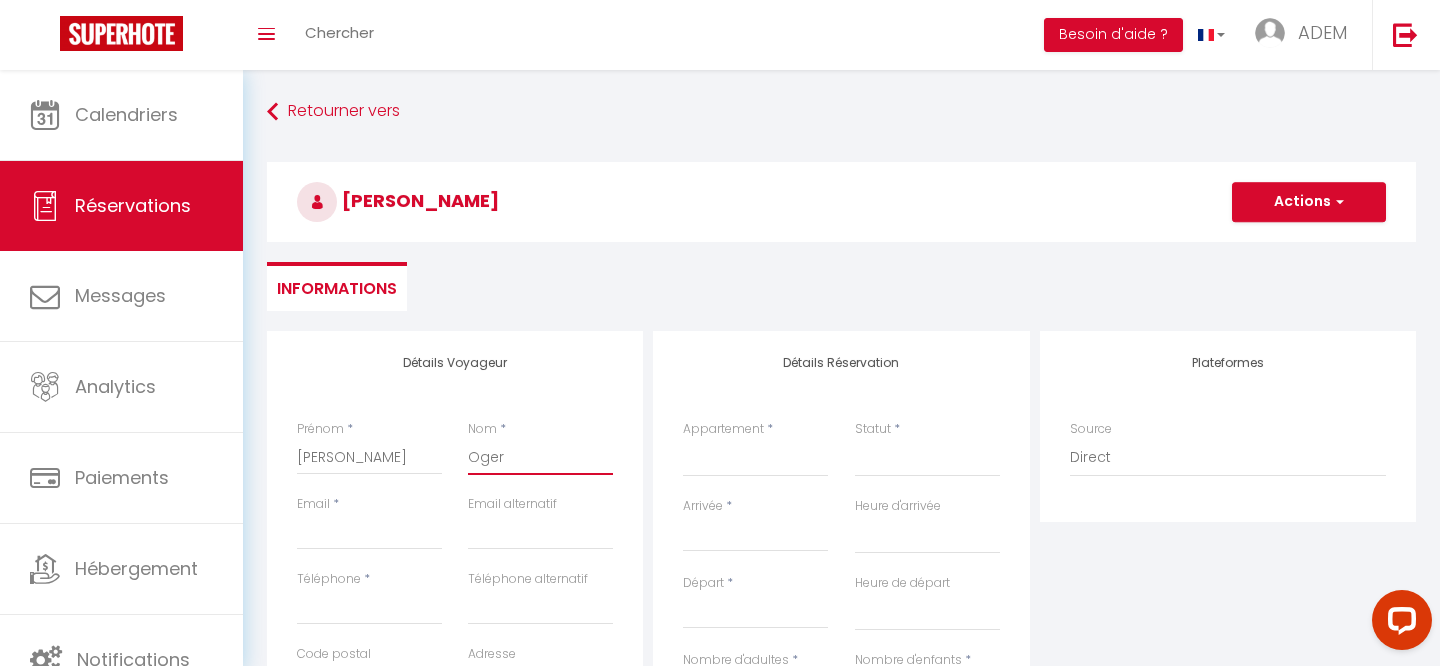 select 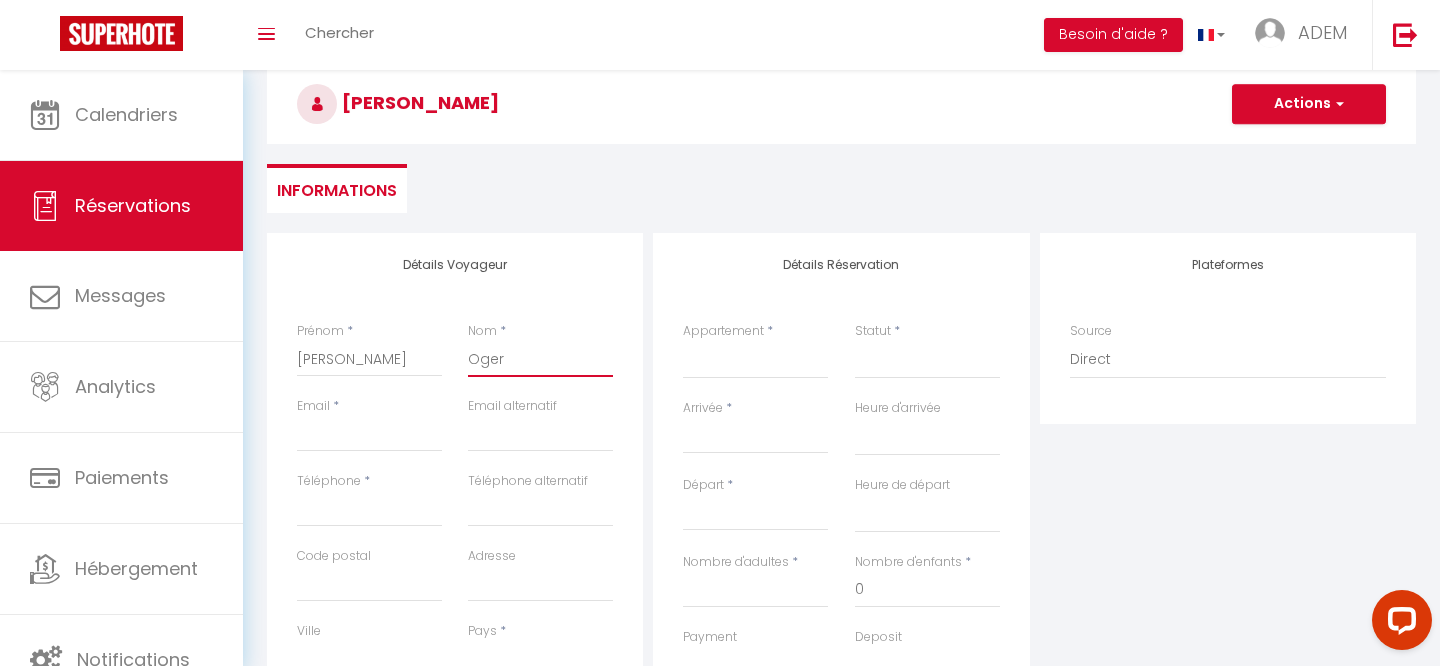 scroll, scrollTop: 97, scrollLeft: 0, axis: vertical 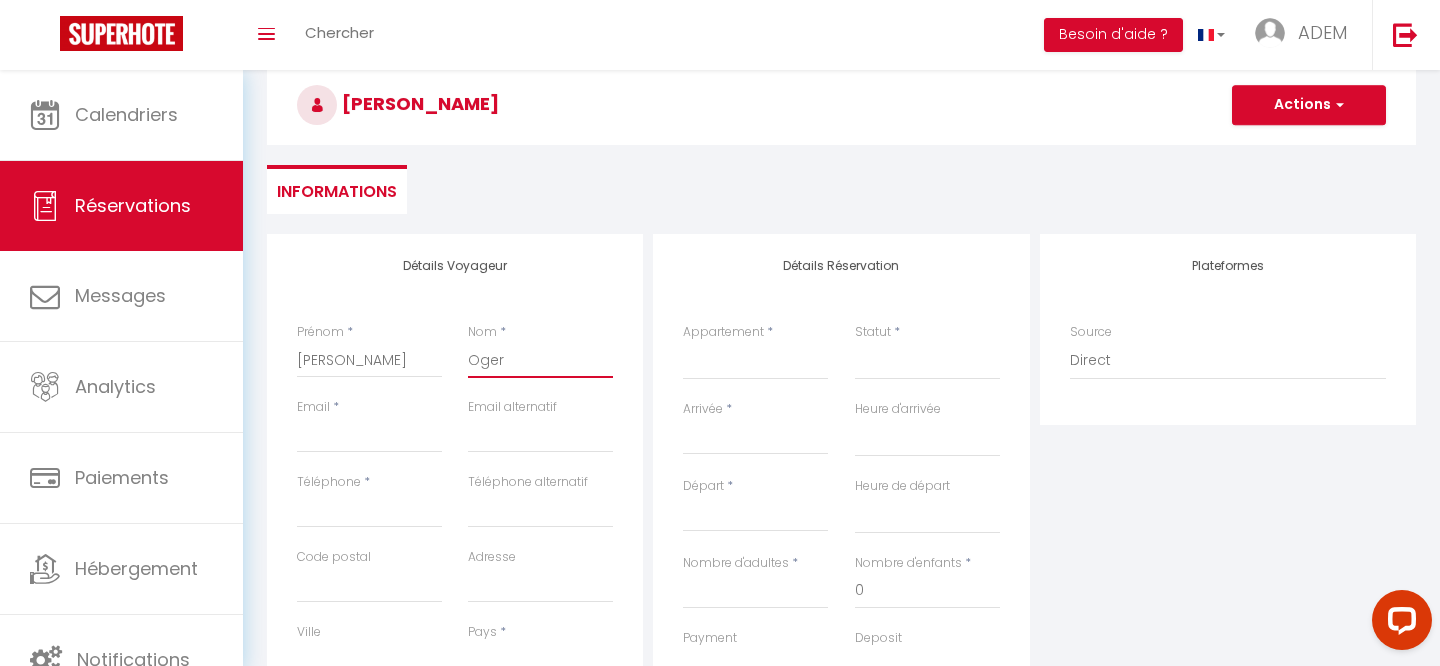 type on "Oger" 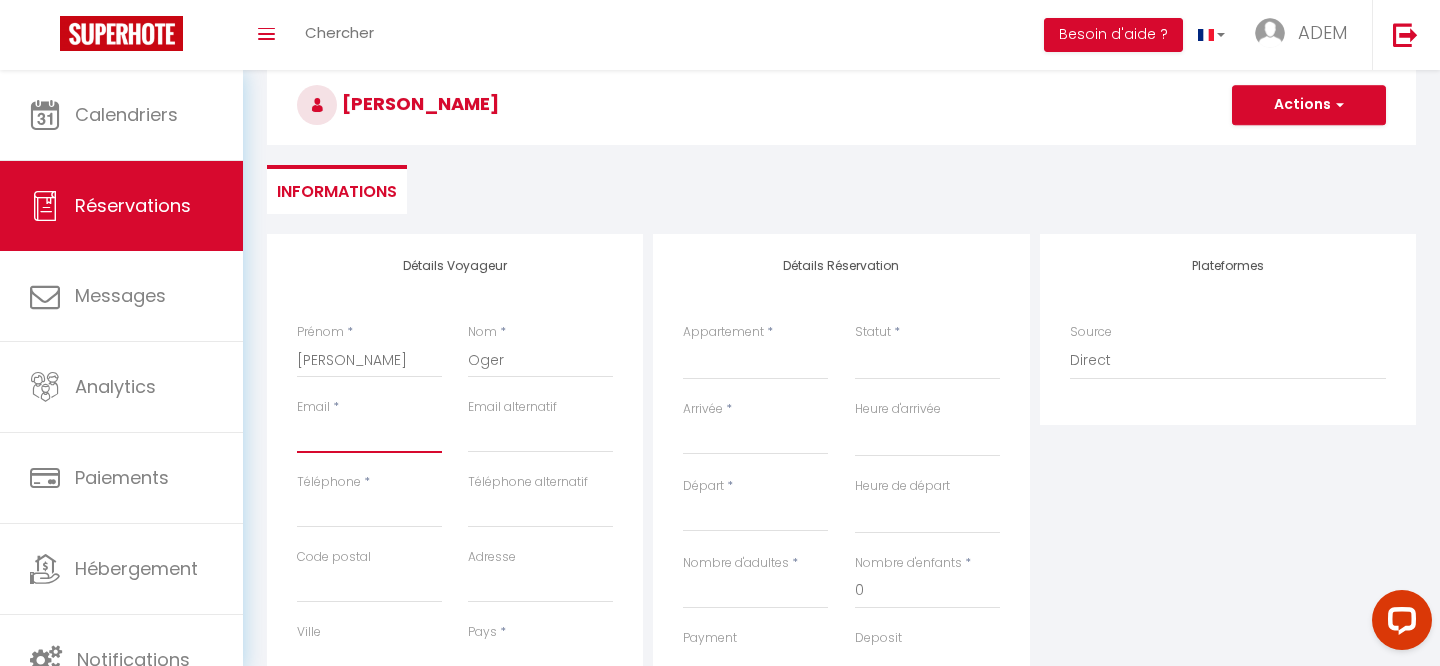 click on "Email client" at bounding box center (369, 435) 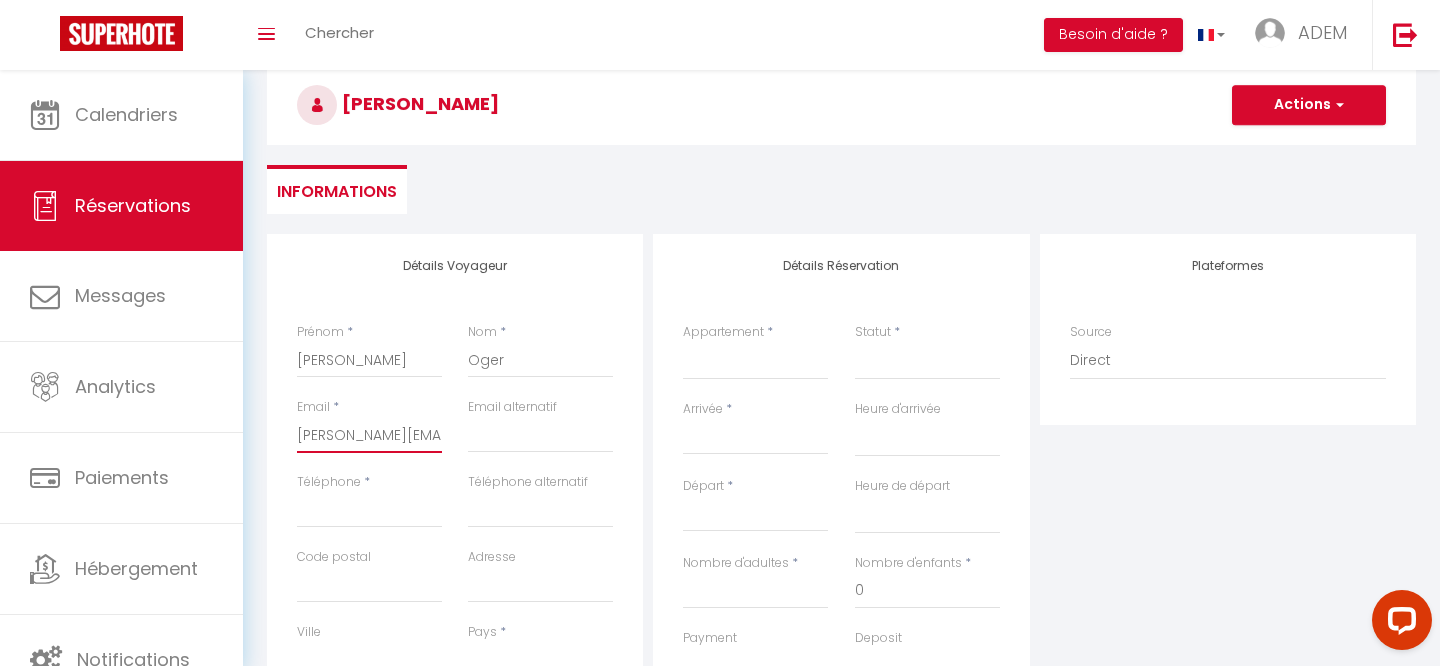 select 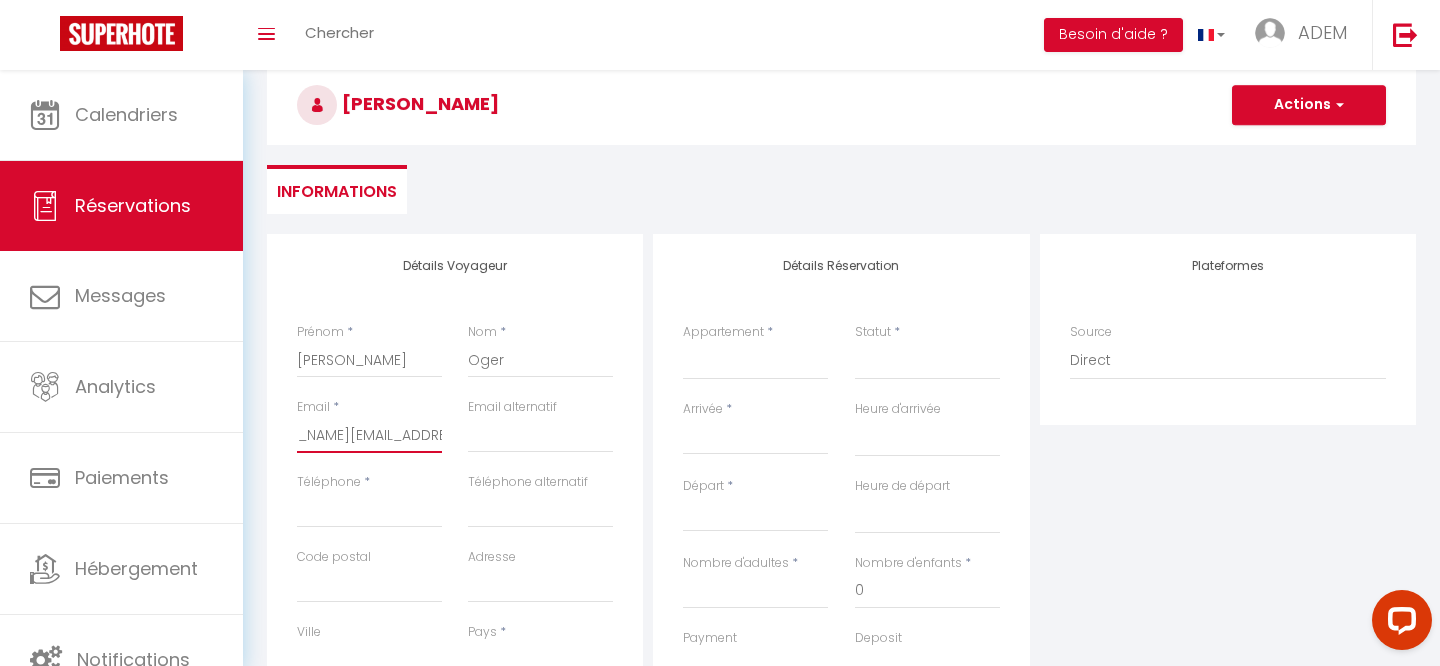 type on "[PERSON_NAME][EMAIL_ADDRESS][DOMAIN_NAME]" 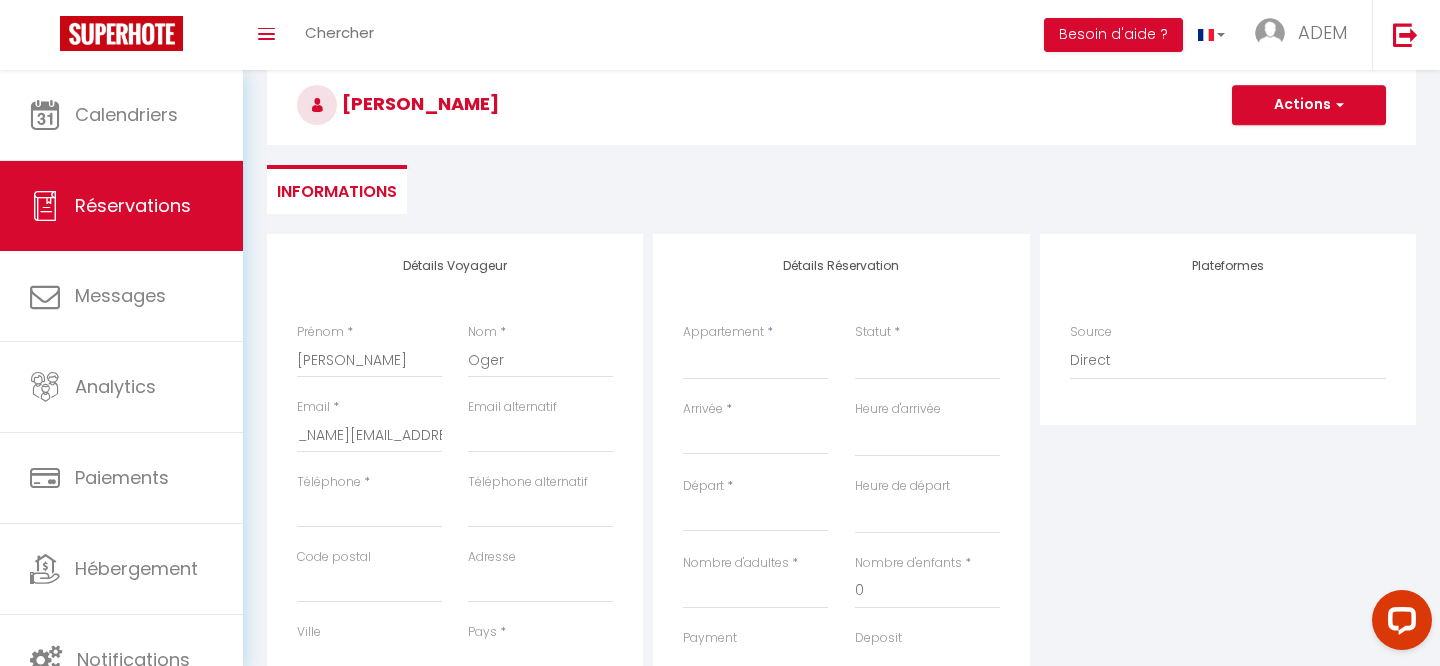 scroll, scrollTop: 0, scrollLeft: 0, axis: both 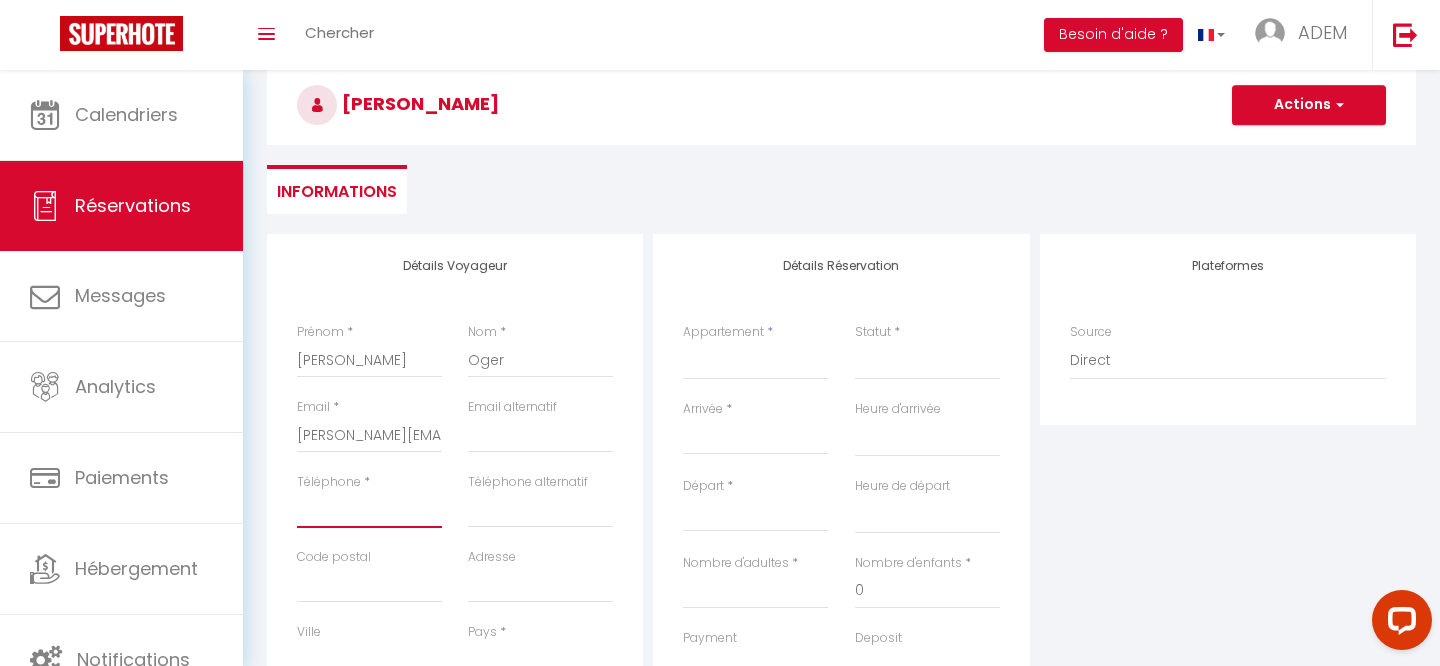 click on "Téléphone" at bounding box center [369, 510] 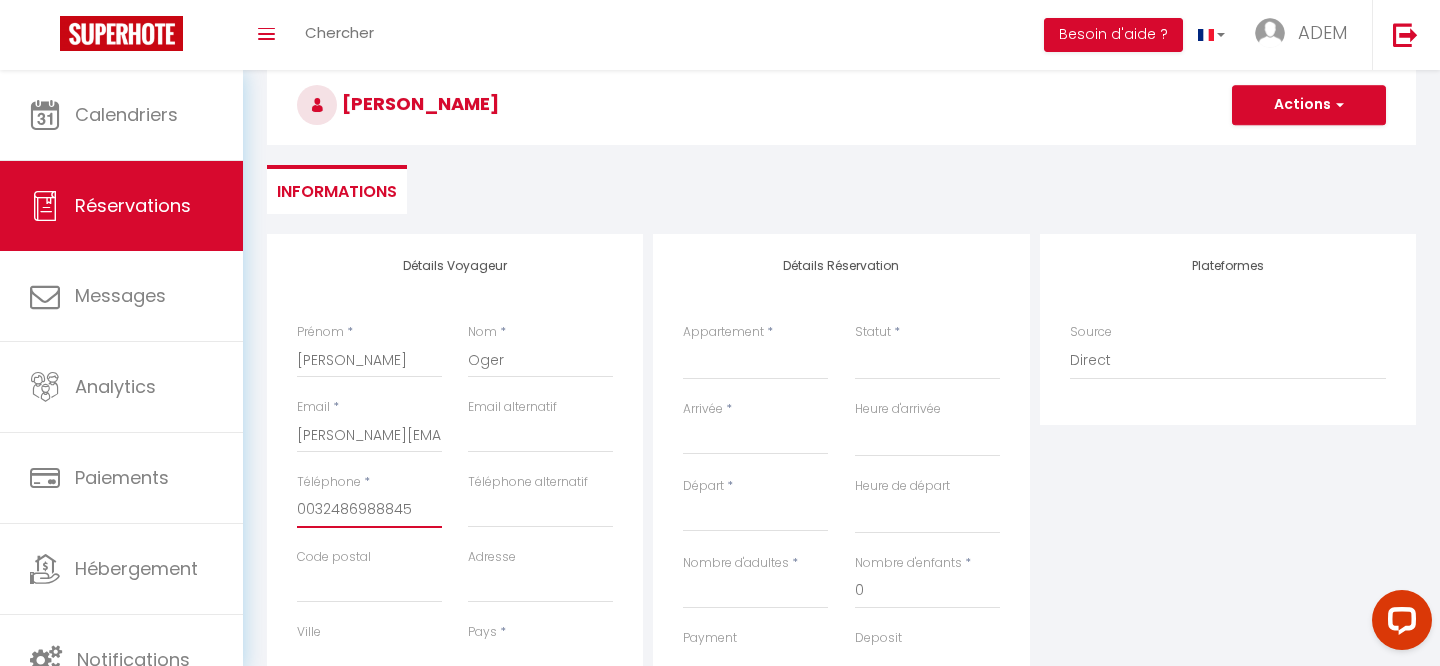 select 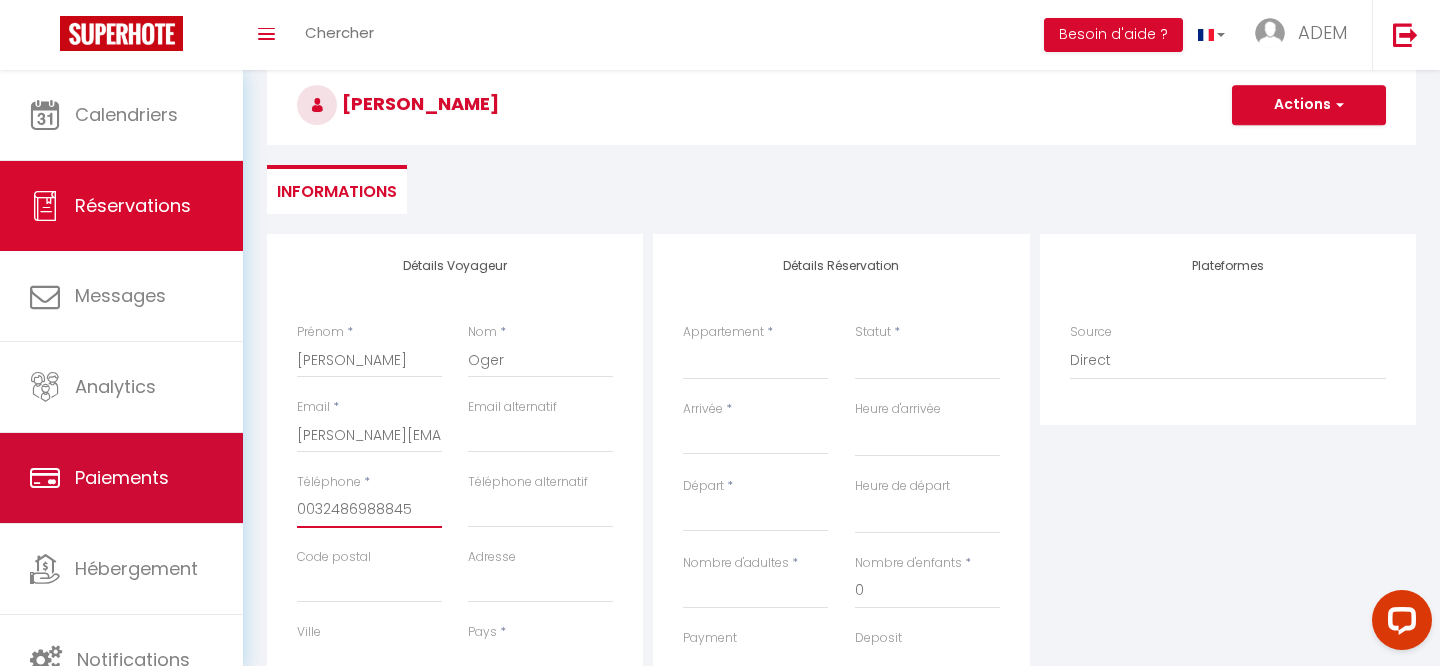 drag, startPoint x: 312, startPoint y: 514, endPoint x: 237, endPoint y: 514, distance: 75 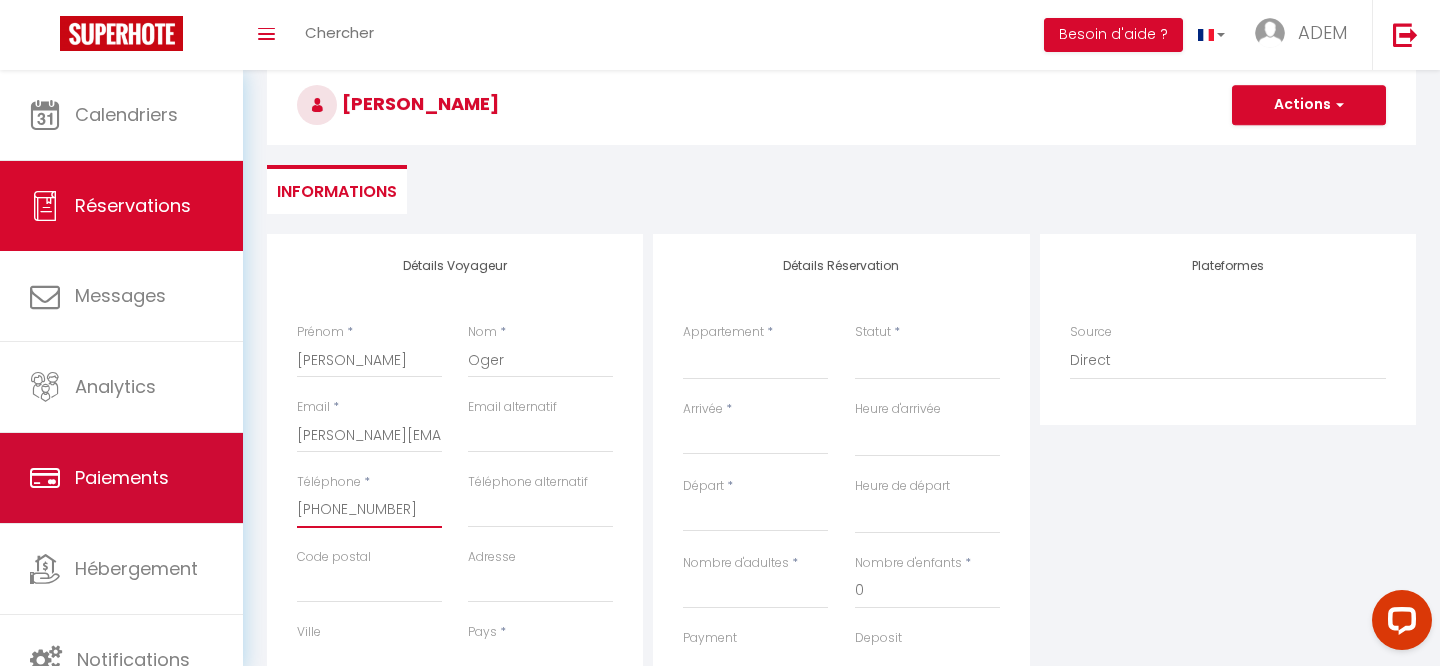 select 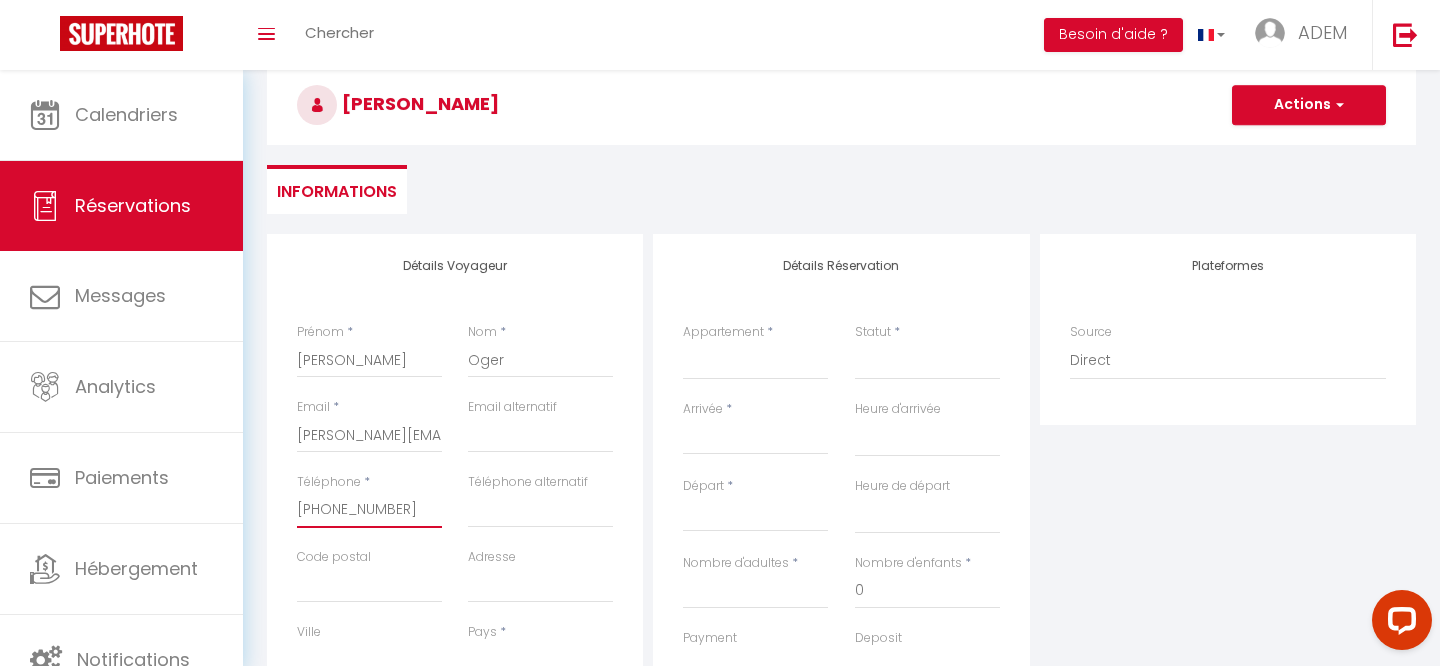 scroll, scrollTop: 177, scrollLeft: 0, axis: vertical 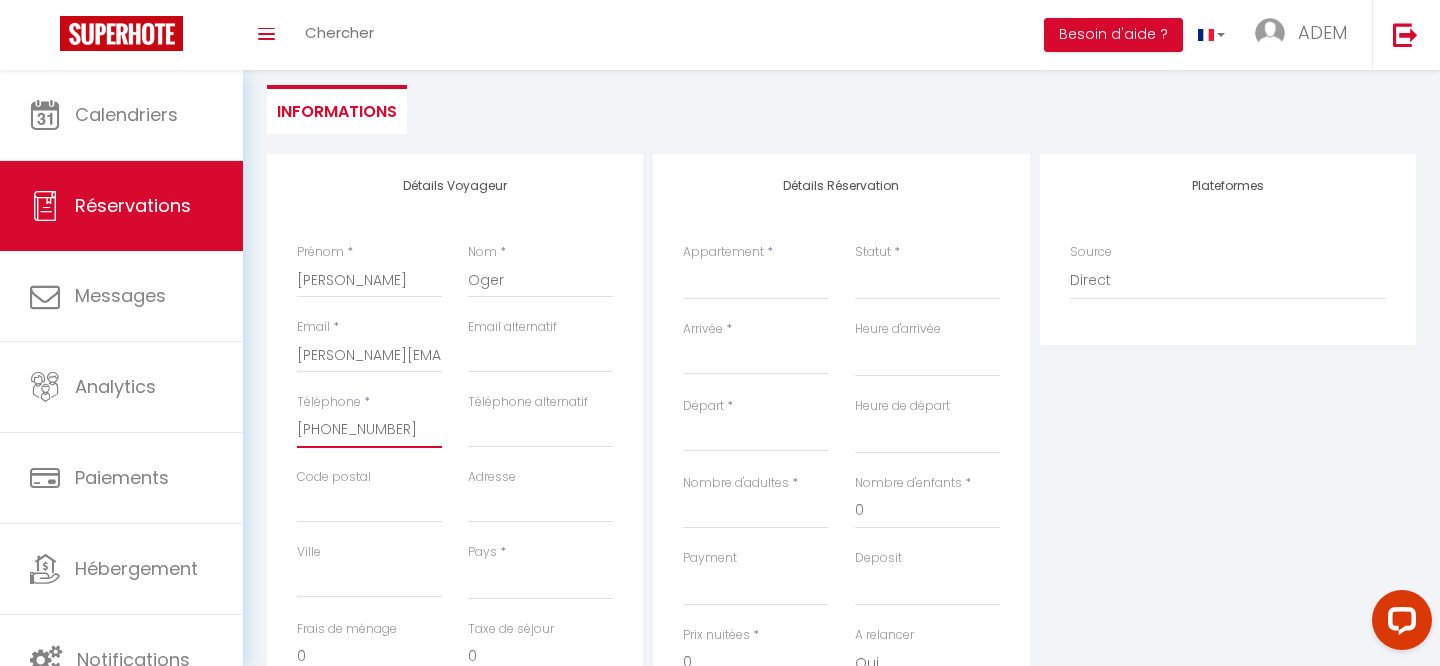 type on "[PHONE_NUMBER]" 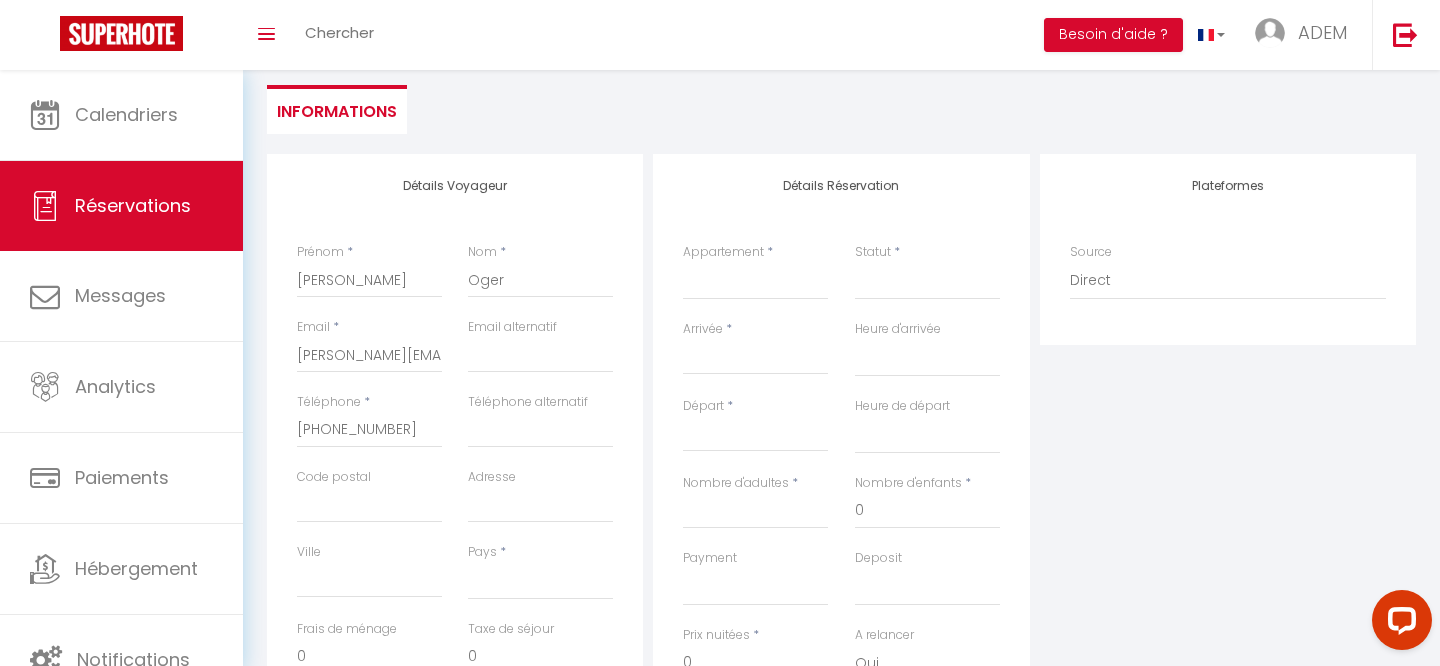 click on "Pays   *   [GEOGRAPHIC_DATA]
[GEOGRAPHIC_DATA]
[GEOGRAPHIC_DATA]
[GEOGRAPHIC_DATA]
[GEOGRAPHIC_DATA]
[US_STATE]
[GEOGRAPHIC_DATA]
[GEOGRAPHIC_DATA]
[GEOGRAPHIC_DATA]
[GEOGRAPHIC_DATA]
[GEOGRAPHIC_DATA]
[GEOGRAPHIC_DATA]
[GEOGRAPHIC_DATA]
[GEOGRAPHIC_DATA]
[GEOGRAPHIC_DATA]
[GEOGRAPHIC_DATA]
[GEOGRAPHIC_DATA]
[GEOGRAPHIC_DATA]
[GEOGRAPHIC_DATA]
[GEOGRAPHIC_DATA]
[GEOGRAPHIC_DATA]
[GEOGRAPHIC_DATA]
[GEOGRAPHIC_DATA]" at bounding box center (540, 581) 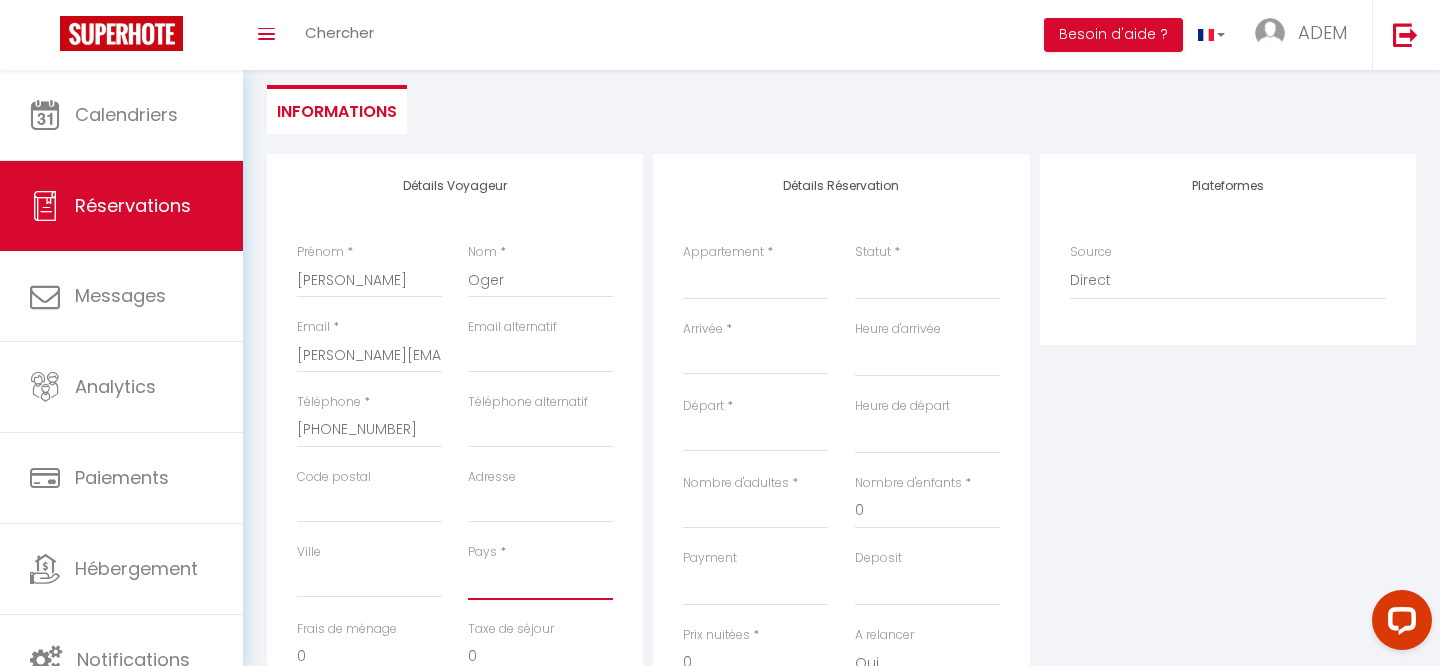 click on "[GEOGRAPHIC_DATA]
[GEOGRAPHIC_DATA]
[GEOGRAPHIC_DATA]
[GEOGRAPHIC_DATA]
[GEOGRAPHIC_DATA]
[US_STATE]
[GEOGRAPHIC_DATA]
[GEOGRAPHIC_DATA]
[GEOGRAPHIC_DATA]
[GEOGRAPHIC_DATA]
[GEOGRAPHIC_DATA]
[GEOGRAPHIC_DATA]
[GEOGRAPHIC_DATA]
[GEOGRAPHIC_DATA]
[GEOGRAPHIC_DATA]
[GEOGRAPHIC_DATA]
[GEOGRAPHIC_DATA]
[GEOGRAPHIC_DATA]
[GEOGRAPHIC_DATA]
[GEOGRAPHIC_DATA]
[GEOGRAPHIC_DATA]
[GEOGRAPHIC_DATA]
[GEOGRAPHIC_DATA]
[GEOGRAPHIC_DATA]" at bounding box center (540, 581) 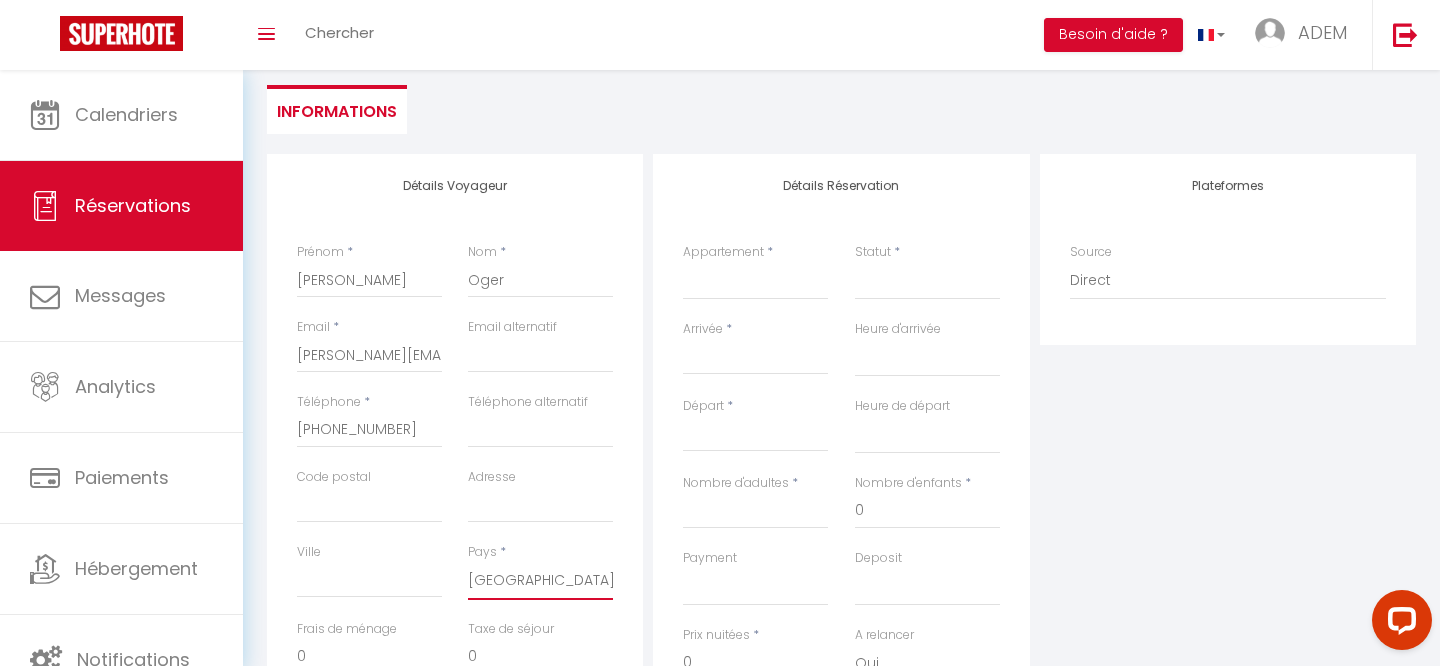 select 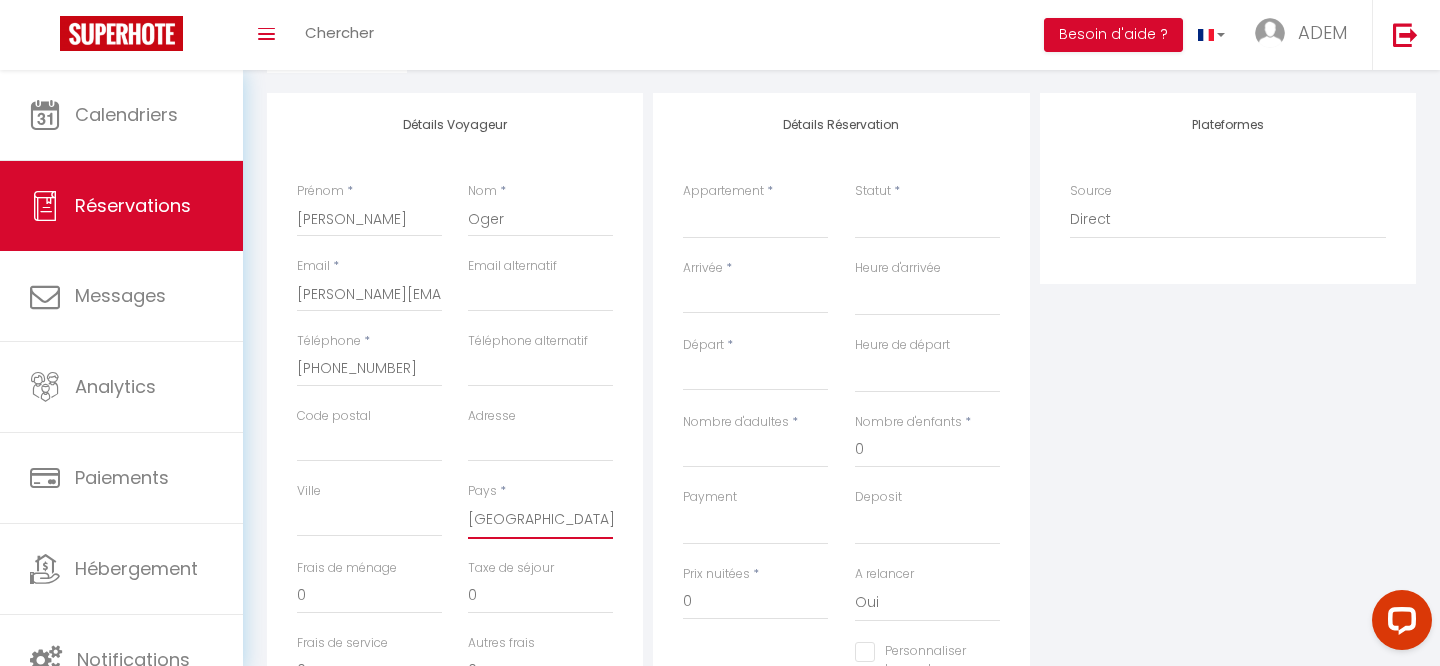scroll, scrollTop: 219, scrollLeft: 0, axis: vertical 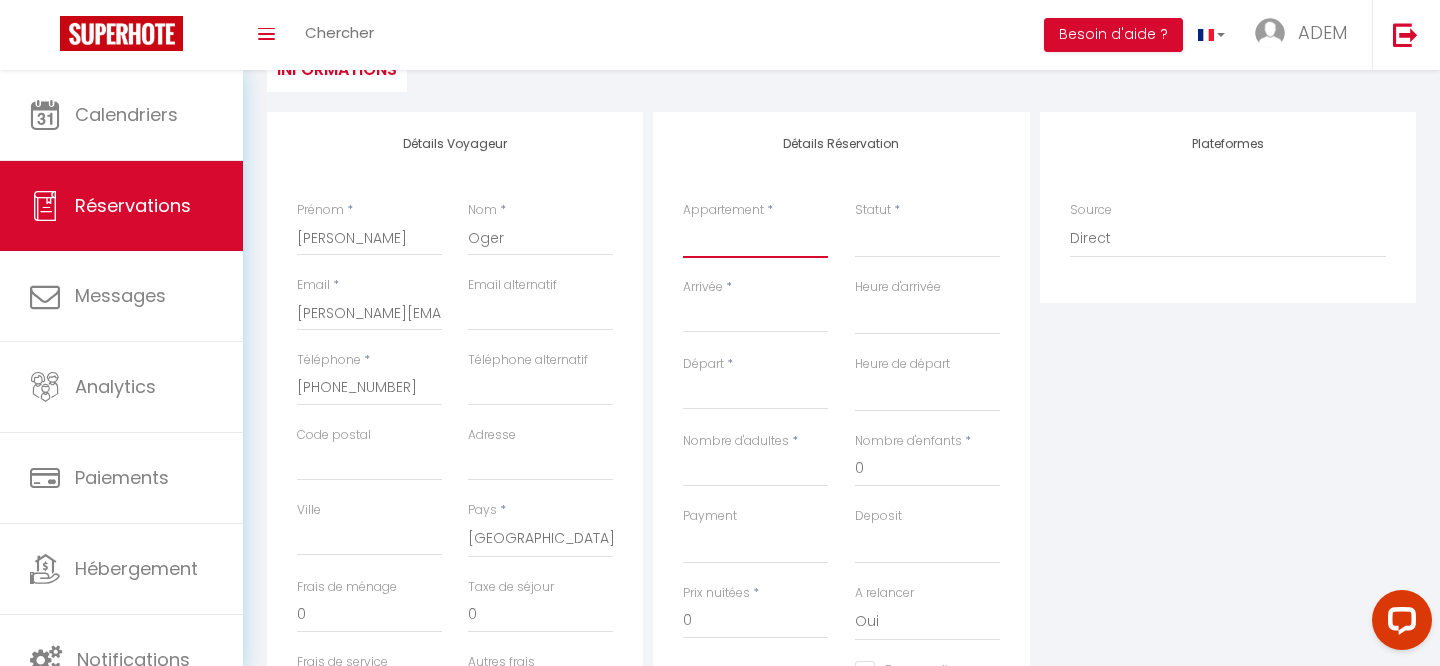click on "Clos de Charencey - Collection Idylliq Villa D'Andy - Collection Idylliq Maison spacieuse Longère de Martagny - Collection Idylliq [GEOGRAPHIC_DATA] Idylliq [GEOGRAPHIC_DATA] - Collection Idylliq Dry · Détente en bord de Loire - Collection Idylliq Finca [PERSON_NAME] - Collection Idylliq Havre de paix en pleine nature-Collection Idylliq Chaumière de Moyaux - Collection Idylliq Demeure [PERSON_NAME] - Collection Idylliq Maison de campagne proche [GEOGRAPHIC_DATA] pleine de charme Les Aubiers - Collection Idylliq Le Manoir du Loir - Collection Idylliq L'Ormale - Collection Idylliq La Neuvillette - Collection Idylliq Splendide longère de charme - Collection Idylliq La Corti - Collection Idylliq La Criblerie - Collection Idylliq Chamondot - ETE · Domaine de Chamondot - Collection Idylliq Luxueux Hôtel Particulier - Collection Idylliq Maison Cocherel - Collection Idylliq Maison familiale 50min Paris - Collection Idylliq [GEOGRAPHIC_DATA] -  Collection Idylliq Maison Bazoches - Collection Idylliq" at bounding box center (755, 239) 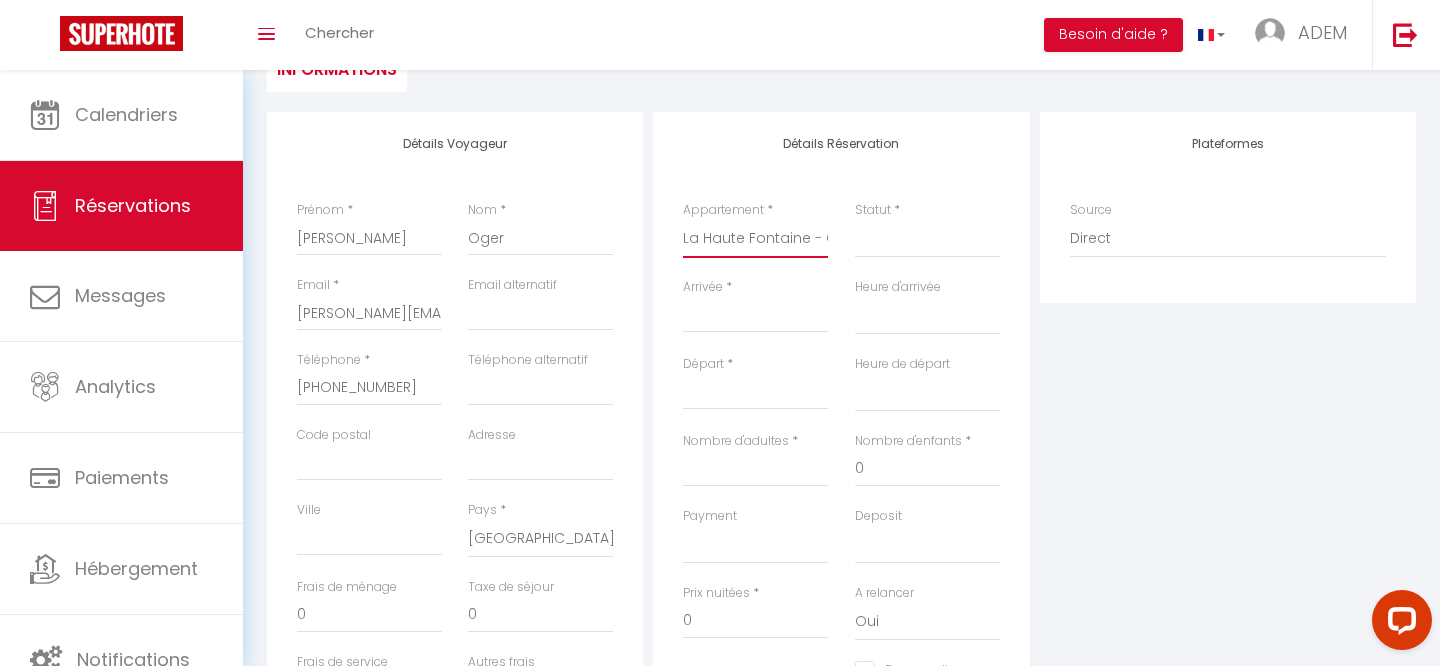 select 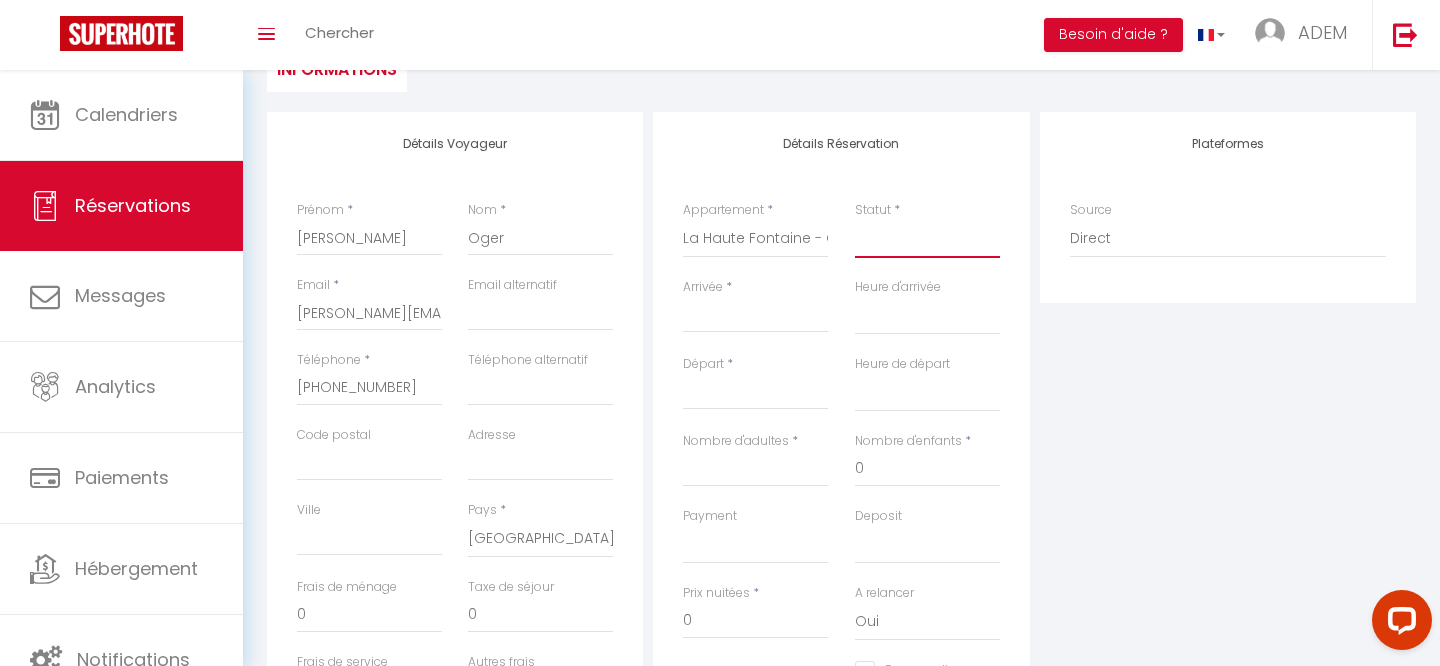 click on "Confirmé Non Confirmé [PERSON_NAME] par le voyageur No Show Request" at bounding box center (927, 239) 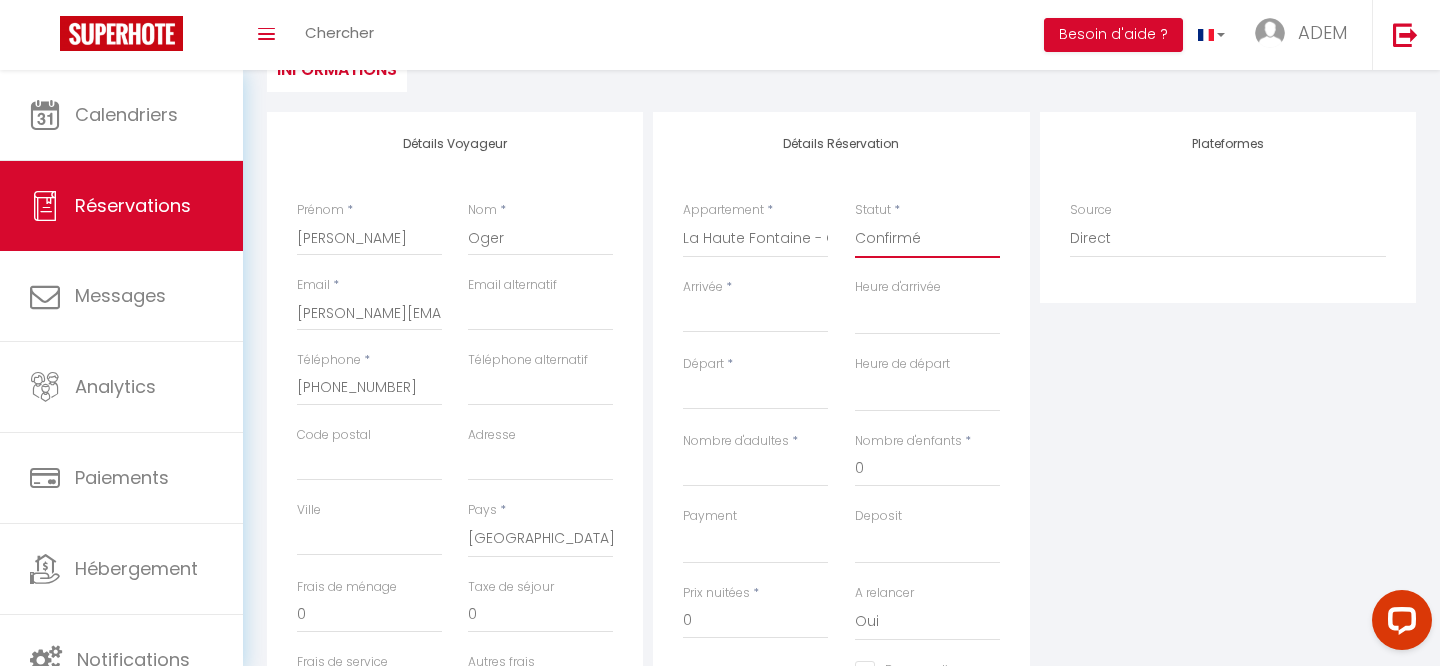 select 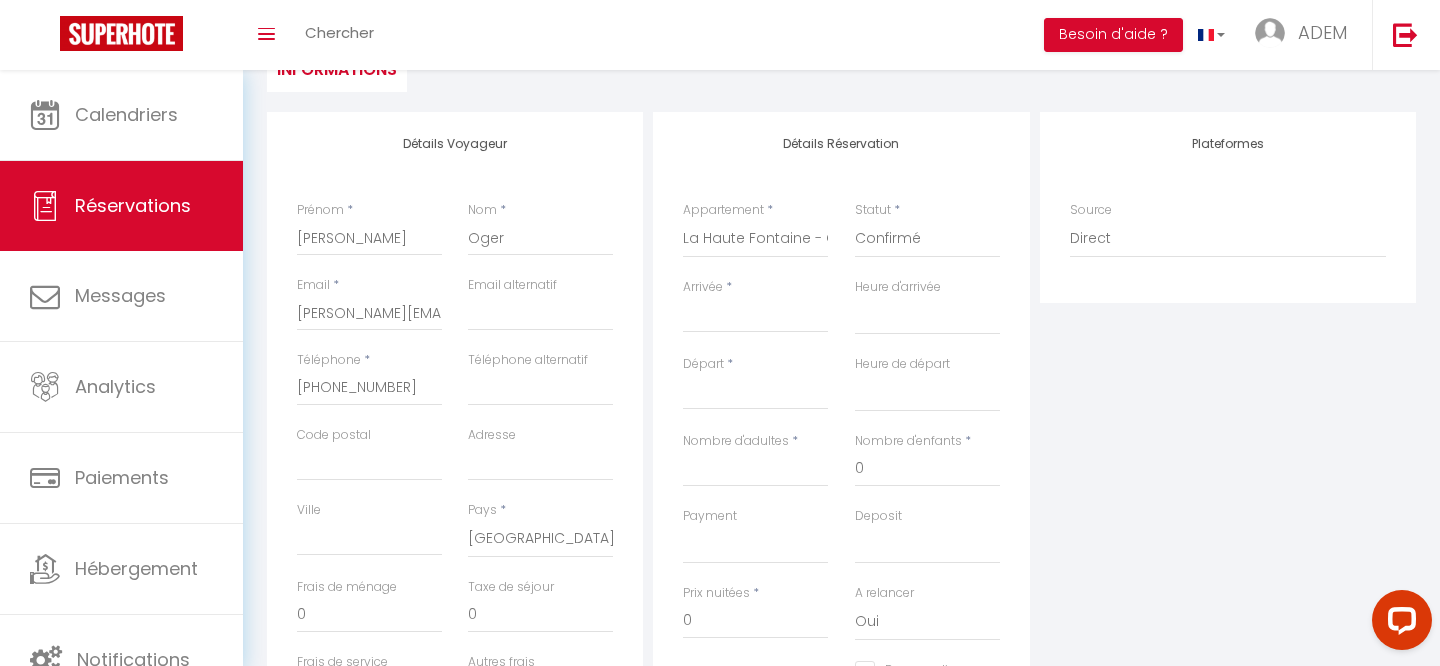 click on "Arrivée" at bounding box center (755, 317) 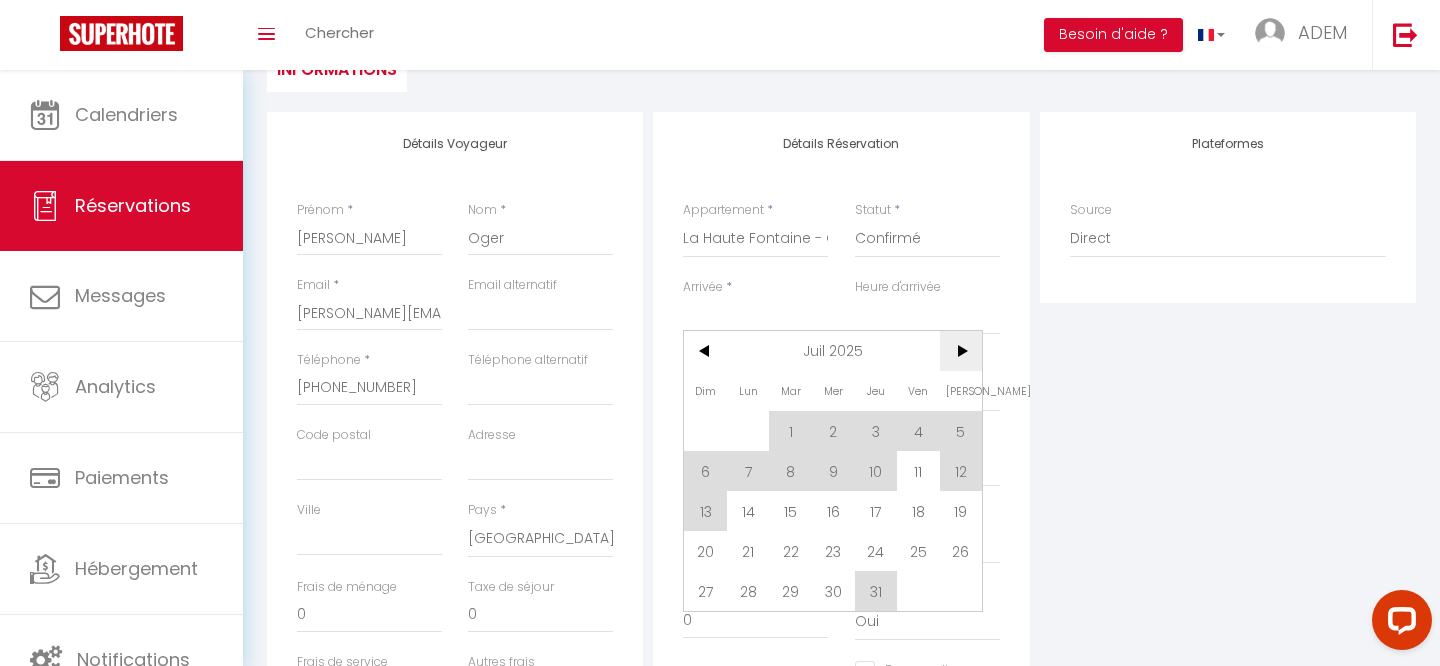 click on ">" at bounding box center [961, 351] 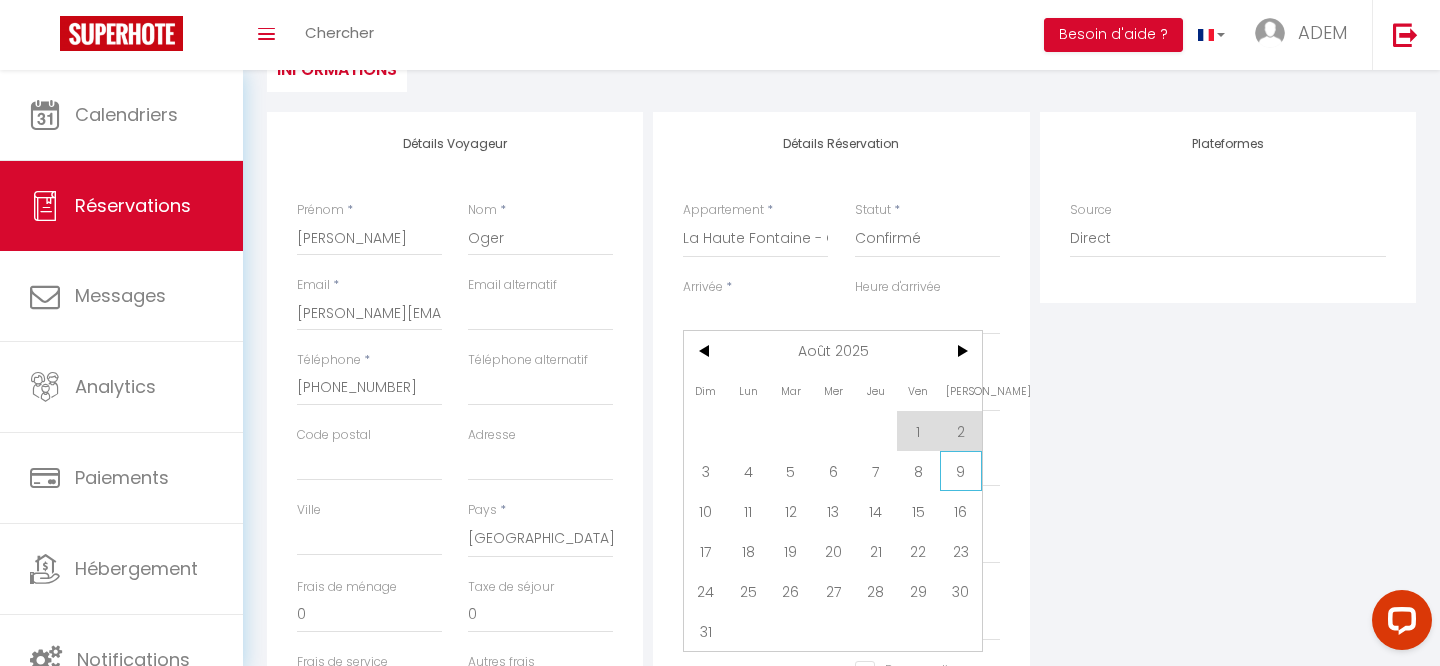 click on "9" at bounding box center (961, 471) 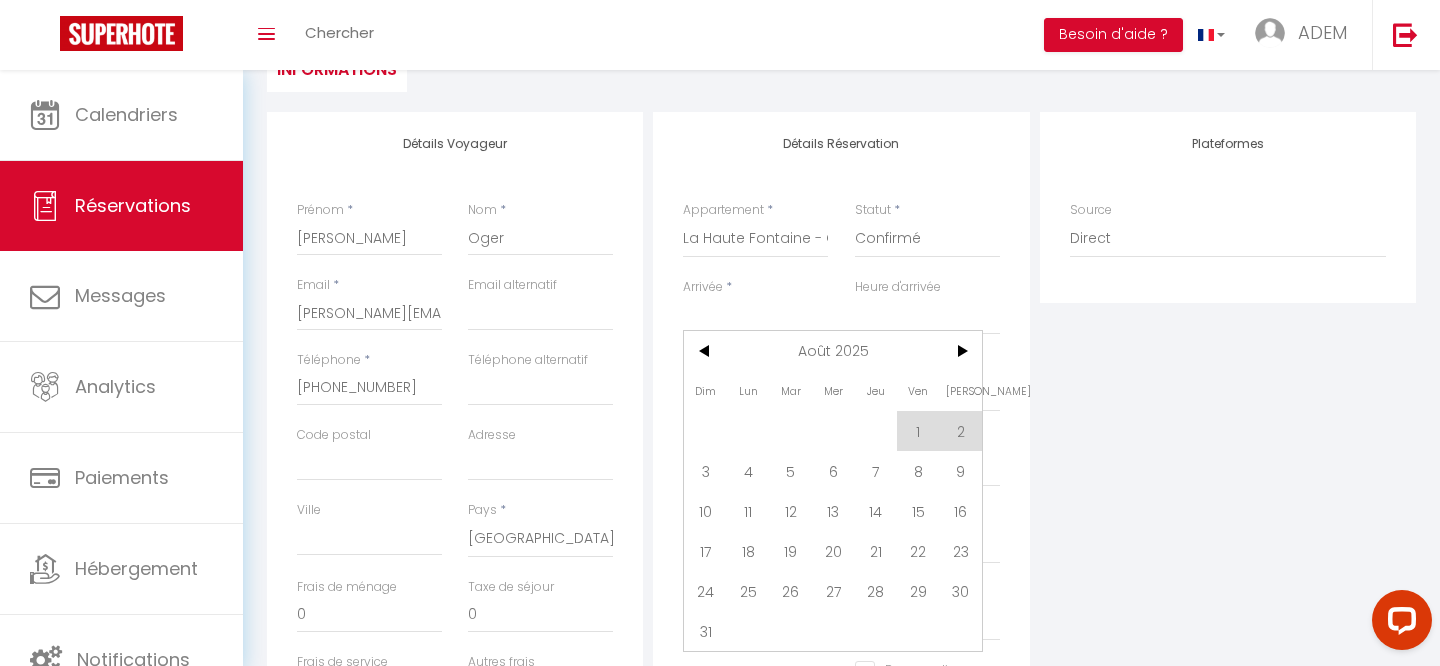 type on "[PERSON_NAME] 09 Août 2025" 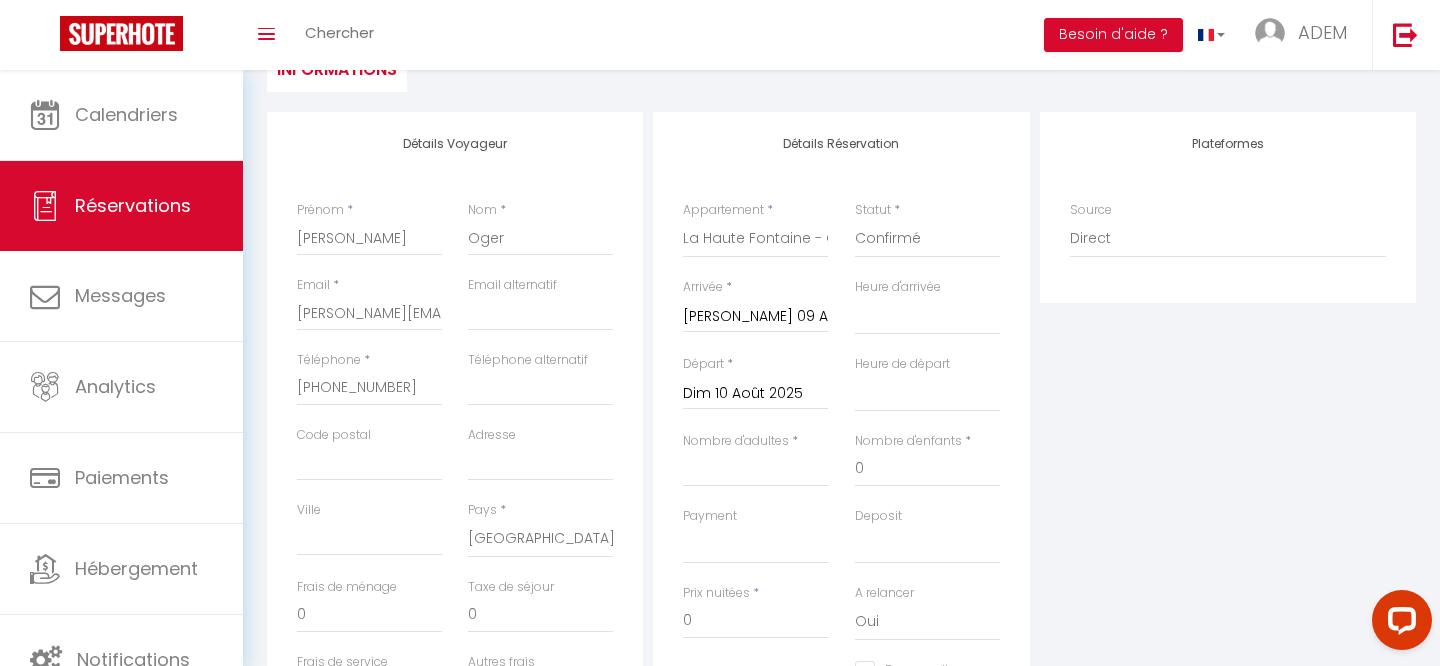 click on "Dim 10 Août 2025" at bounding box center [755, 394] 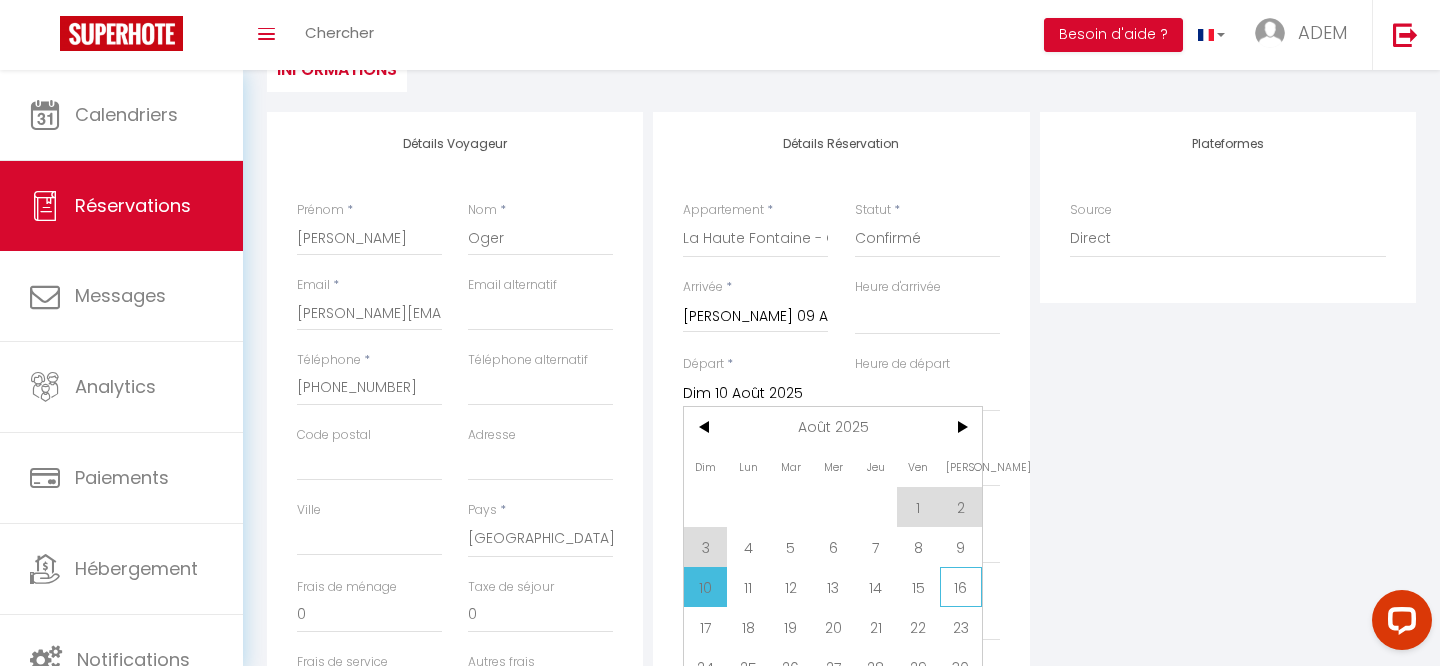 click on "16" at bounding box center [961, 587] 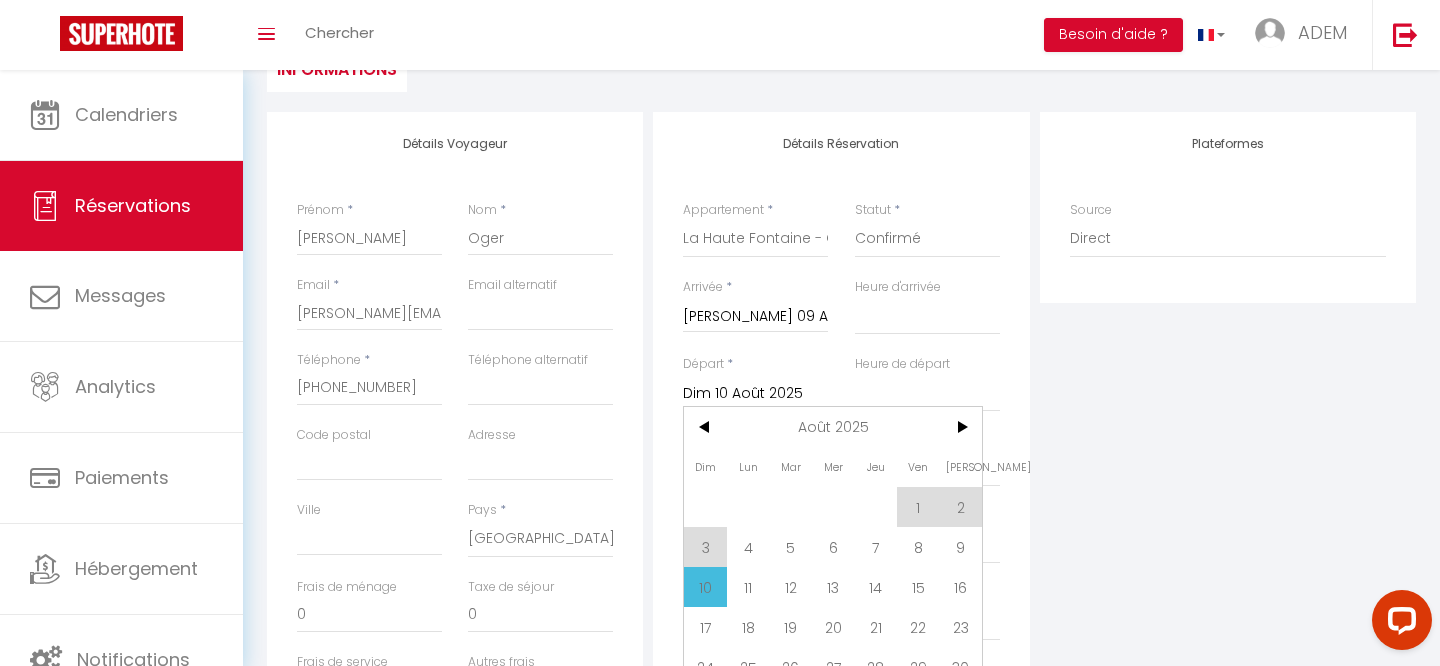 select 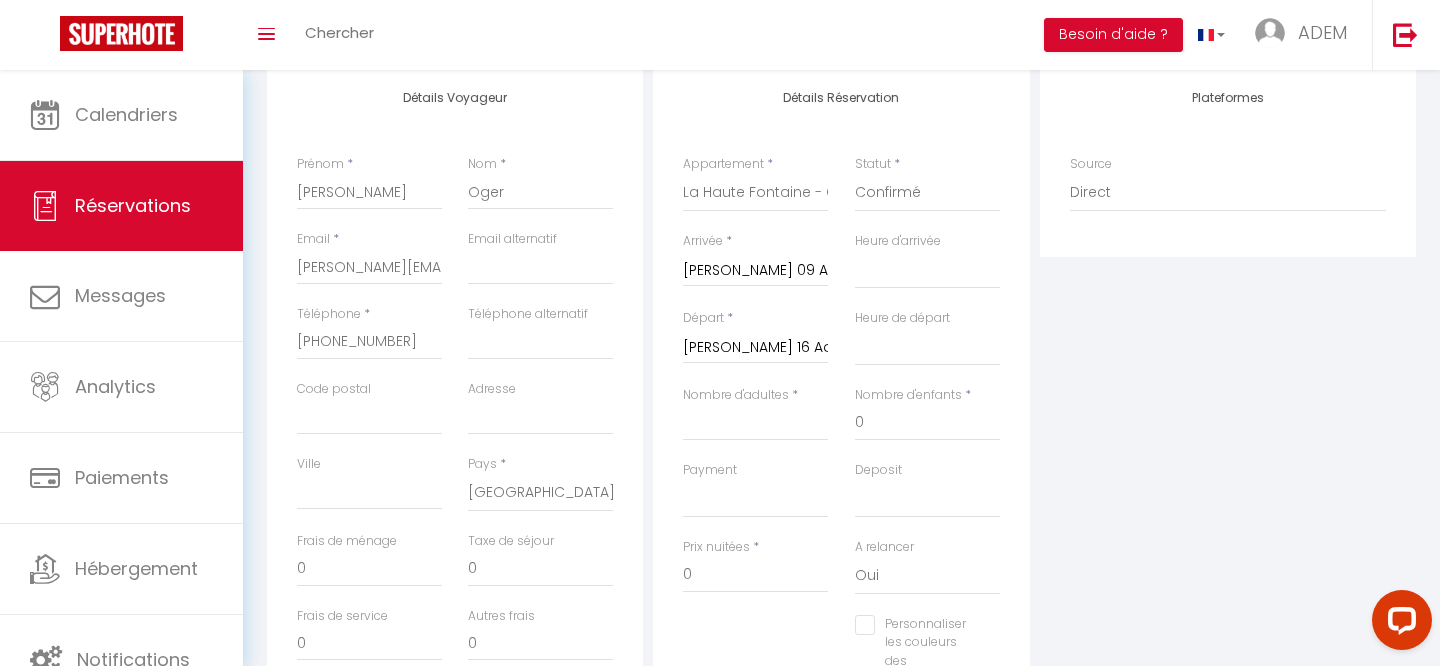 scroll, scrollTop: 314, scrollLeft: 0, axis: vertical 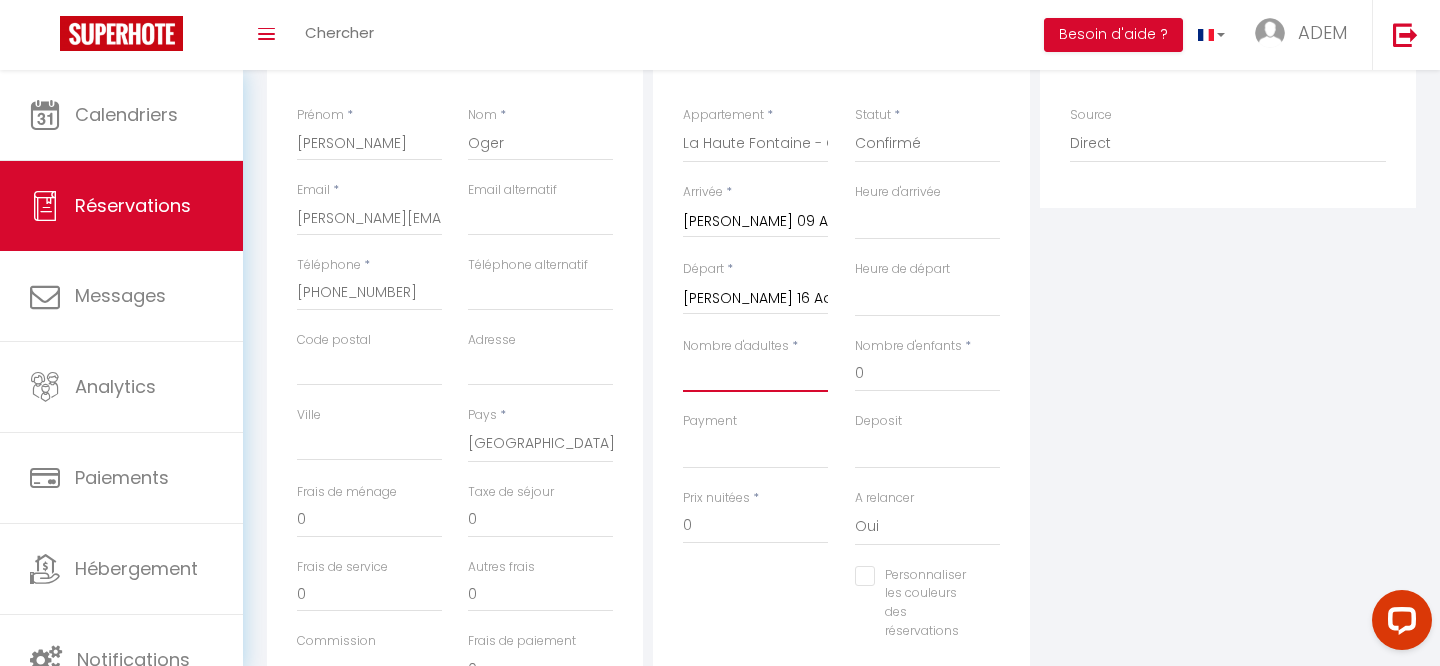 click on "Nombre d'adultes" at bounding box center (755, 374) 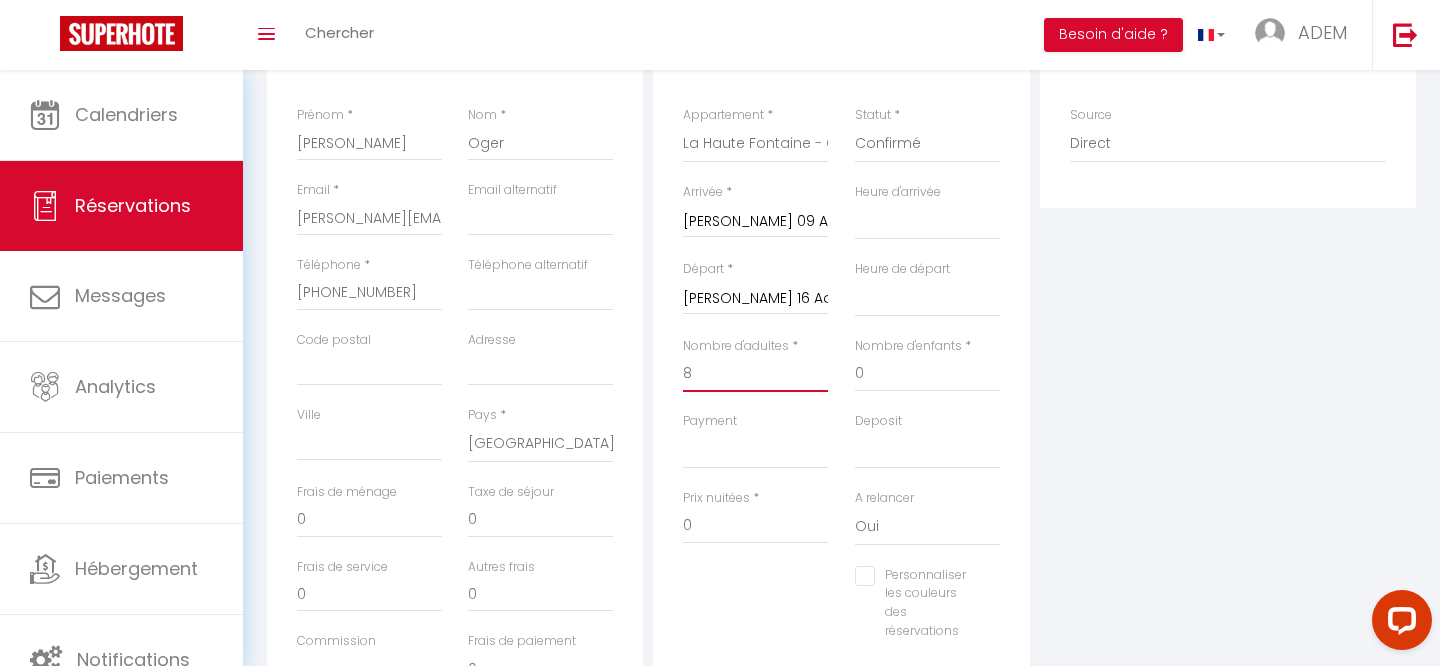 select 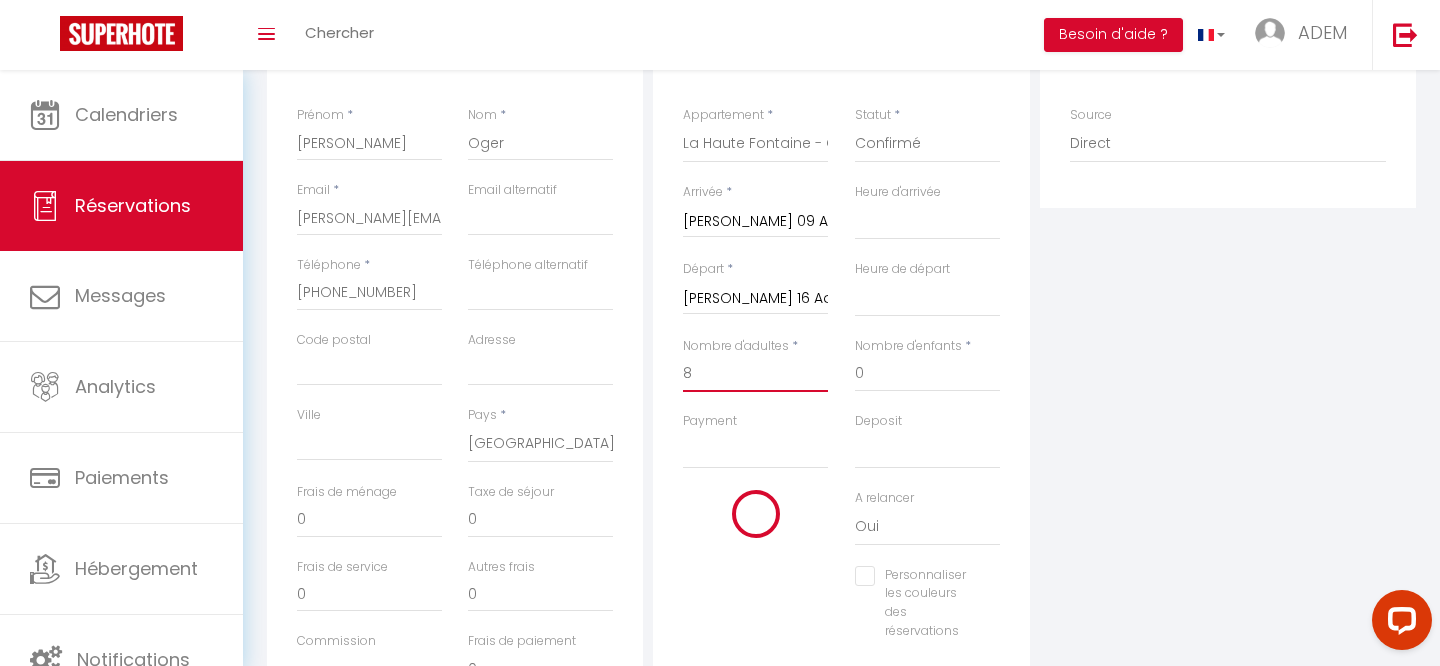 type on "280" 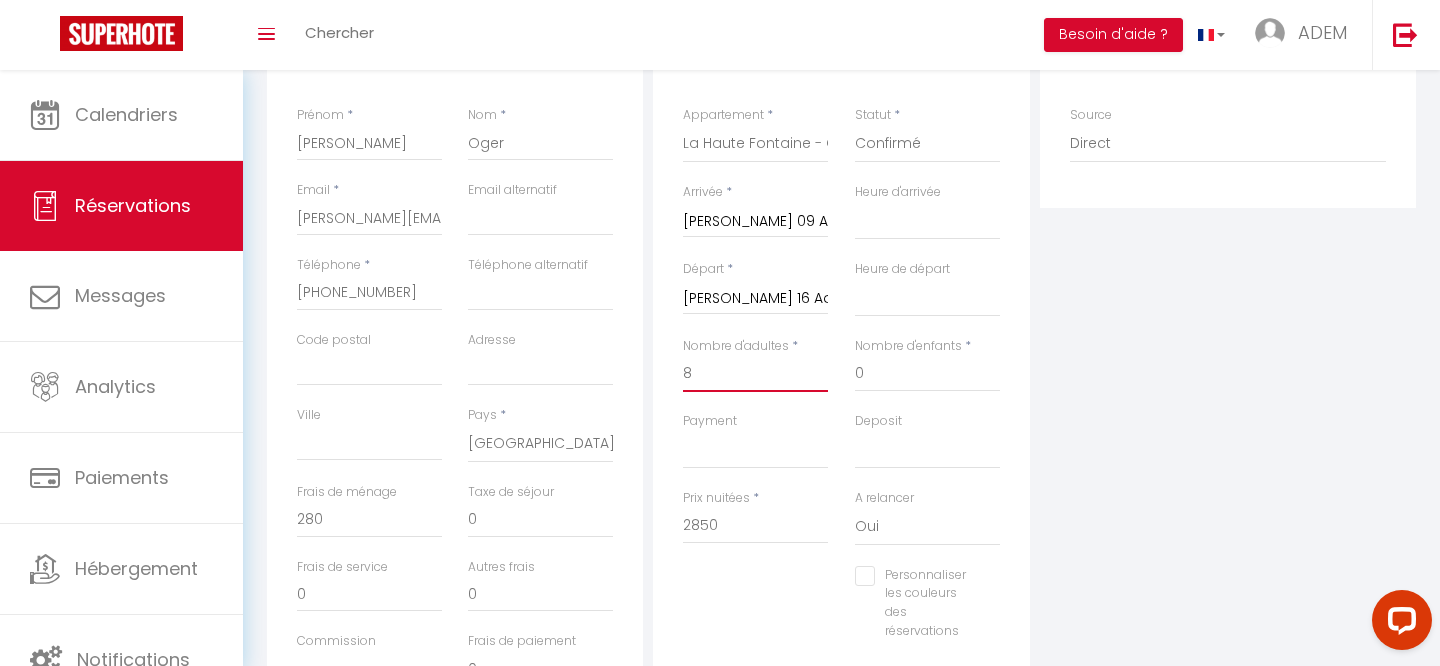 type on "8" 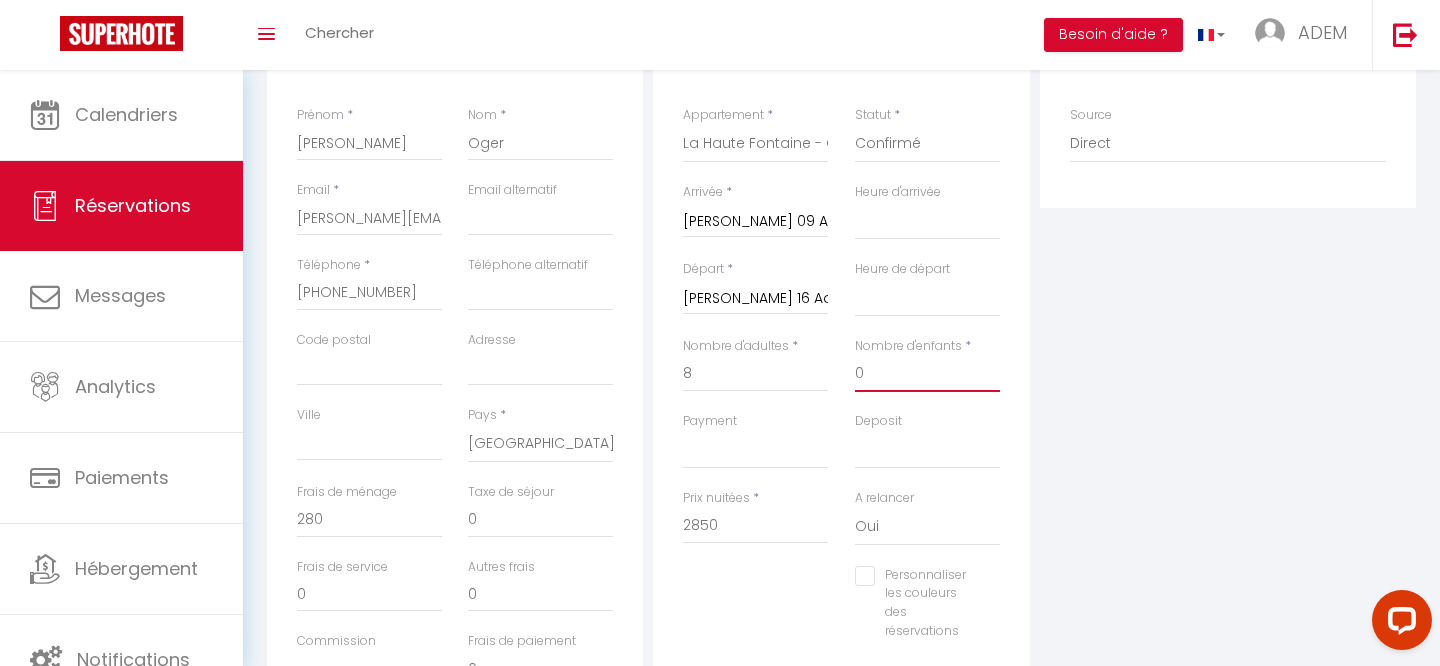 click on "0" at bounding box center (927, 374) 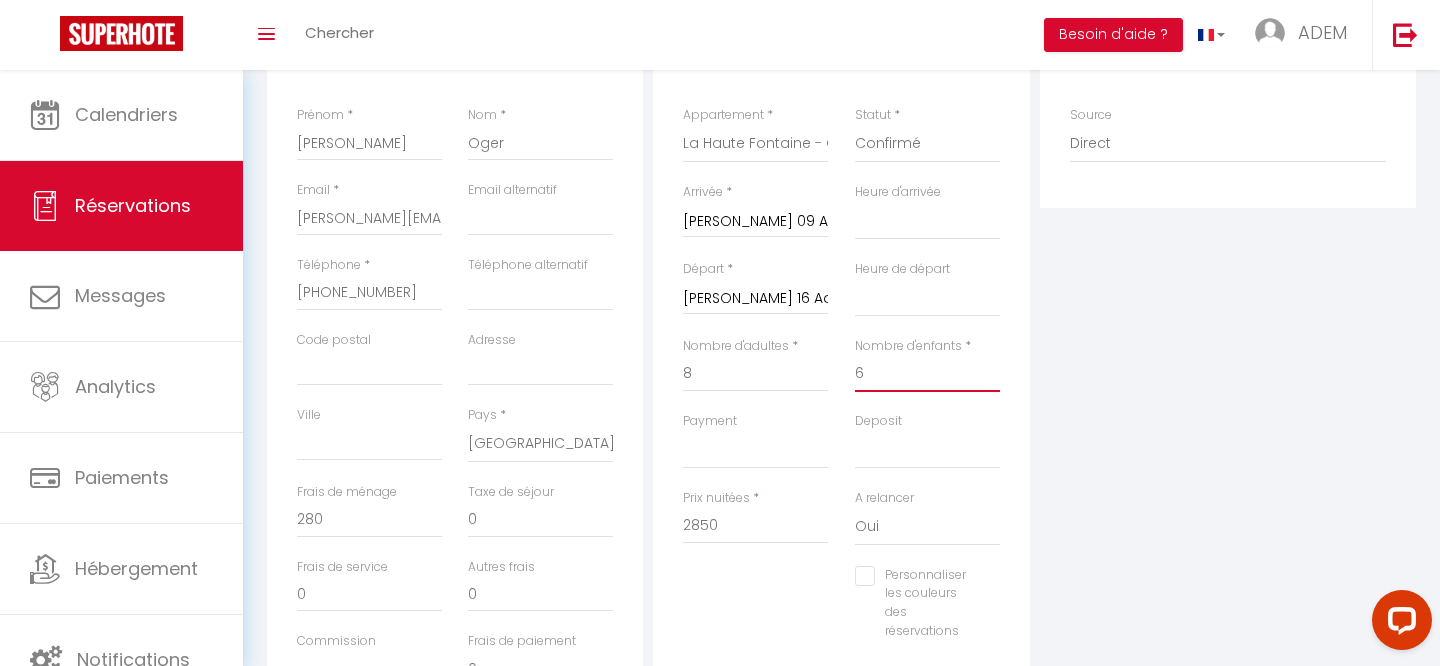 select 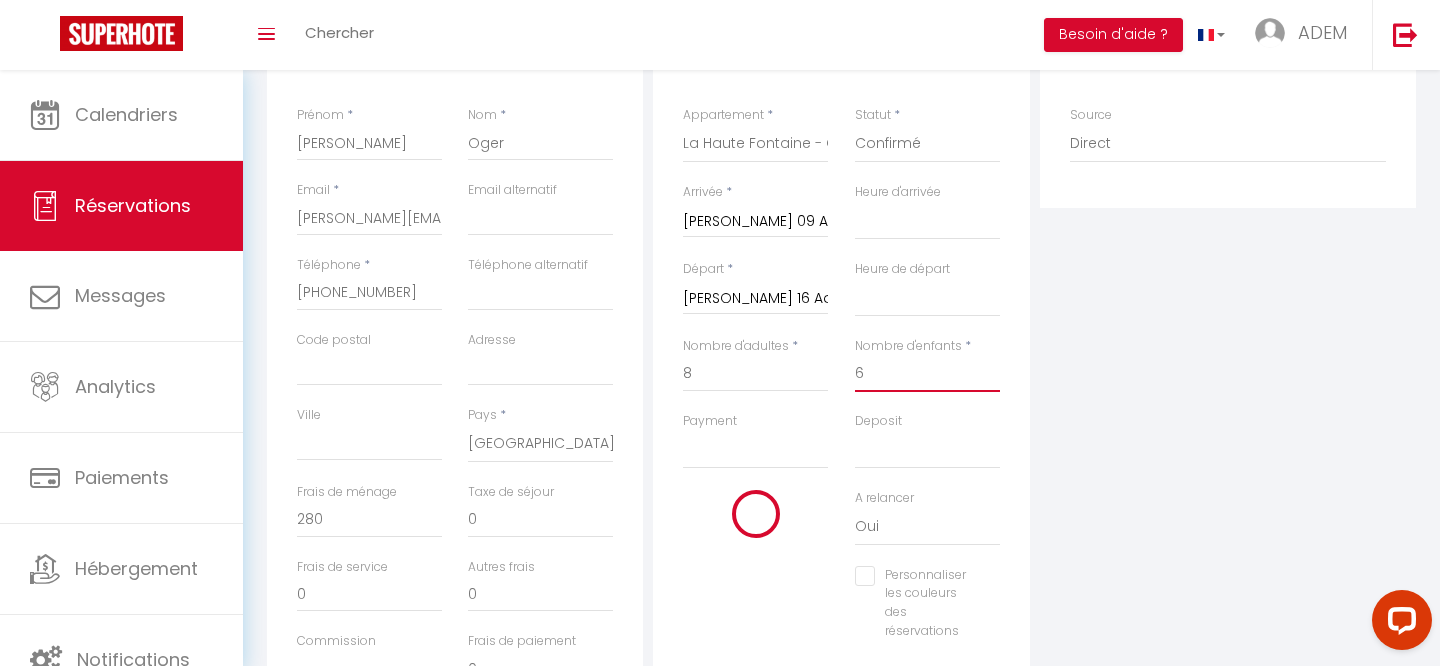 select 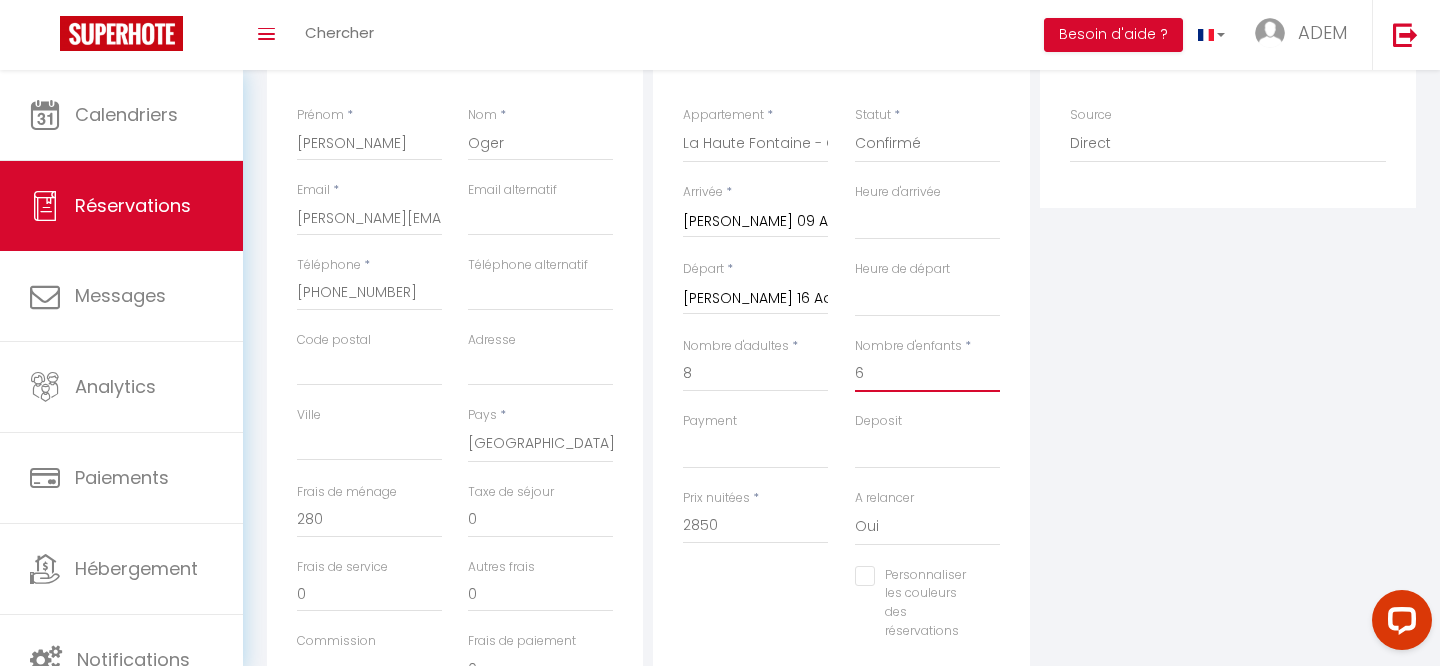 type on "6" 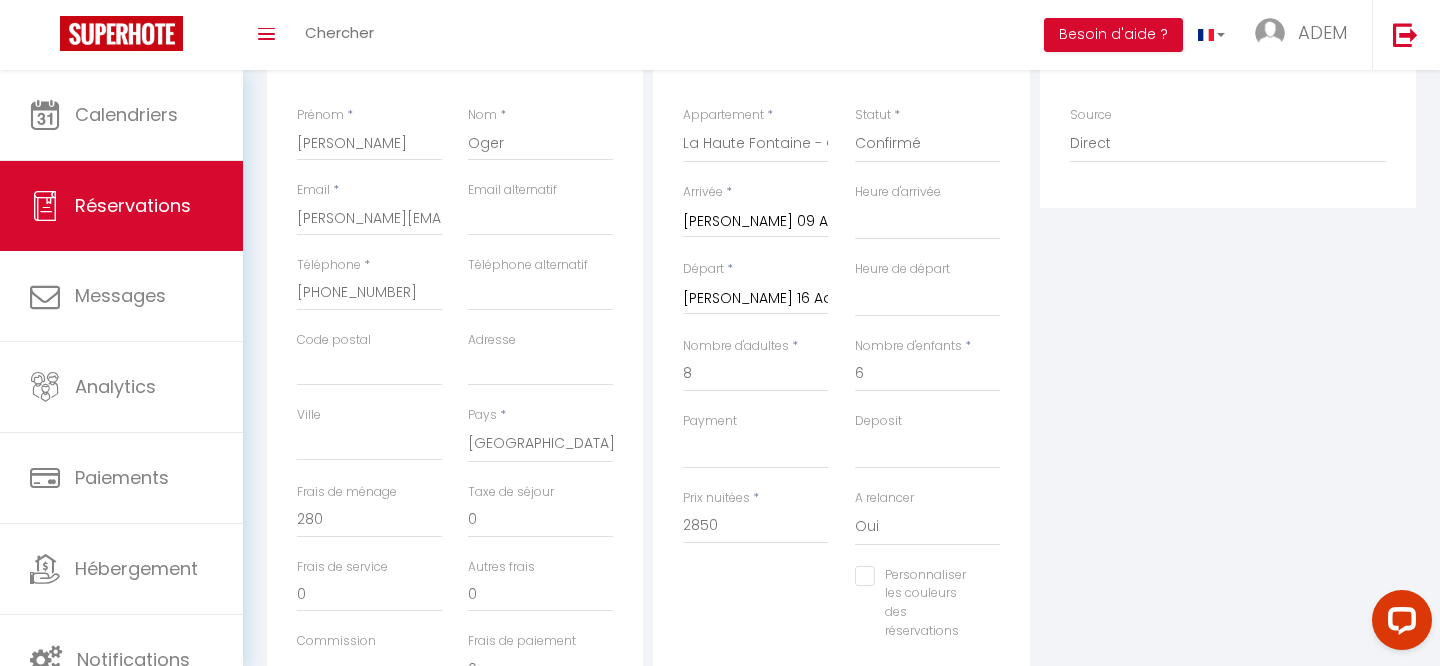 click on "Plateformes    Source
Direct
[DOMAIN_NAME]
[DOMAIN_NAME]
Chalet montagne
Expedia
Gite de [GEOGRAPHIC_DATA]
Homeaway
Homeaway iCal
[DOMAIN_NAME]
[DOMAIN_NAME]
[DOMAIN_NAME]
Ical" at bounding box center [1228, 374] 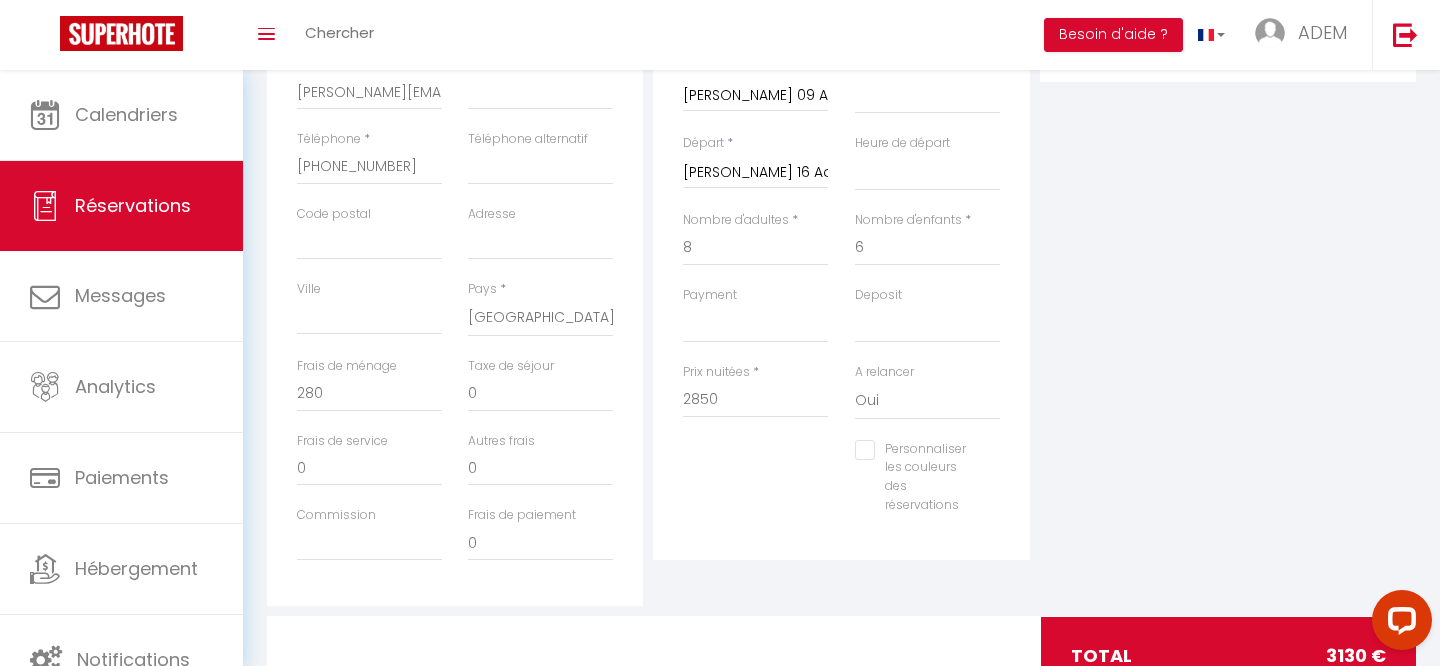 scroll, scrollTop: 520, scrollLeft: 0, axis: vertical 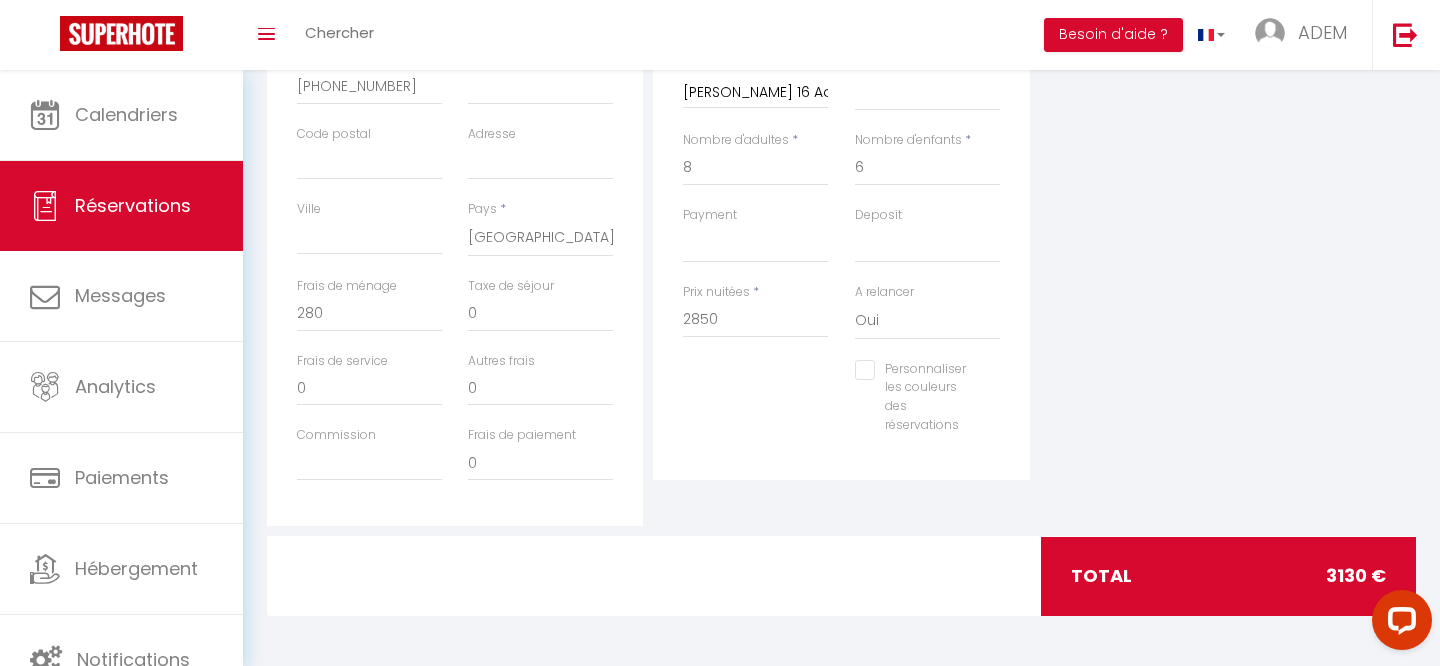 click on "Plateformes    Source
Direct
[DOMAIN_NAME]
[DOMAIN_NAME]
Chalet montagne
Expedia
Gite de [GEOGRAPHIC_DATA]
Homeaway
Homeaway iCal
[DOMAIN_NAME]
[DOMAIN_NAME]
[DOMAIN_NAME]
Ical" at bounding box center [1228, 168] 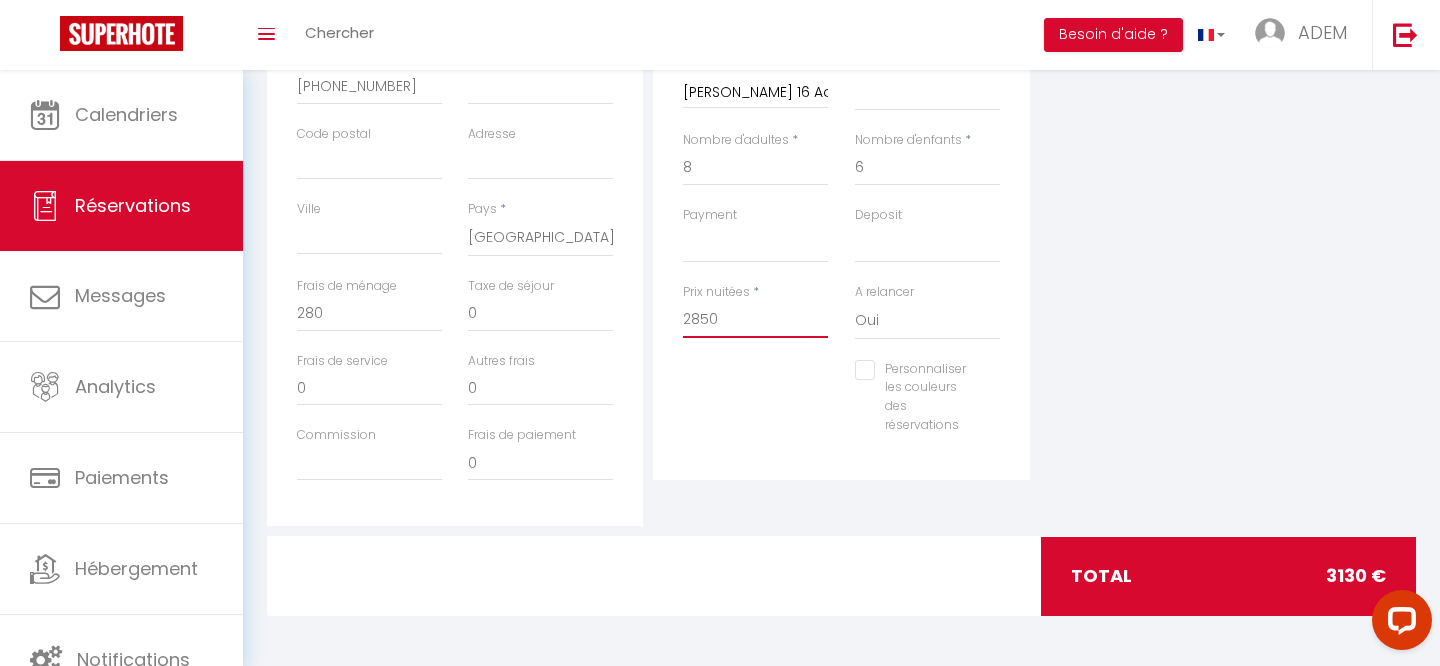 click on "2850" at bounding box center (755, 320) 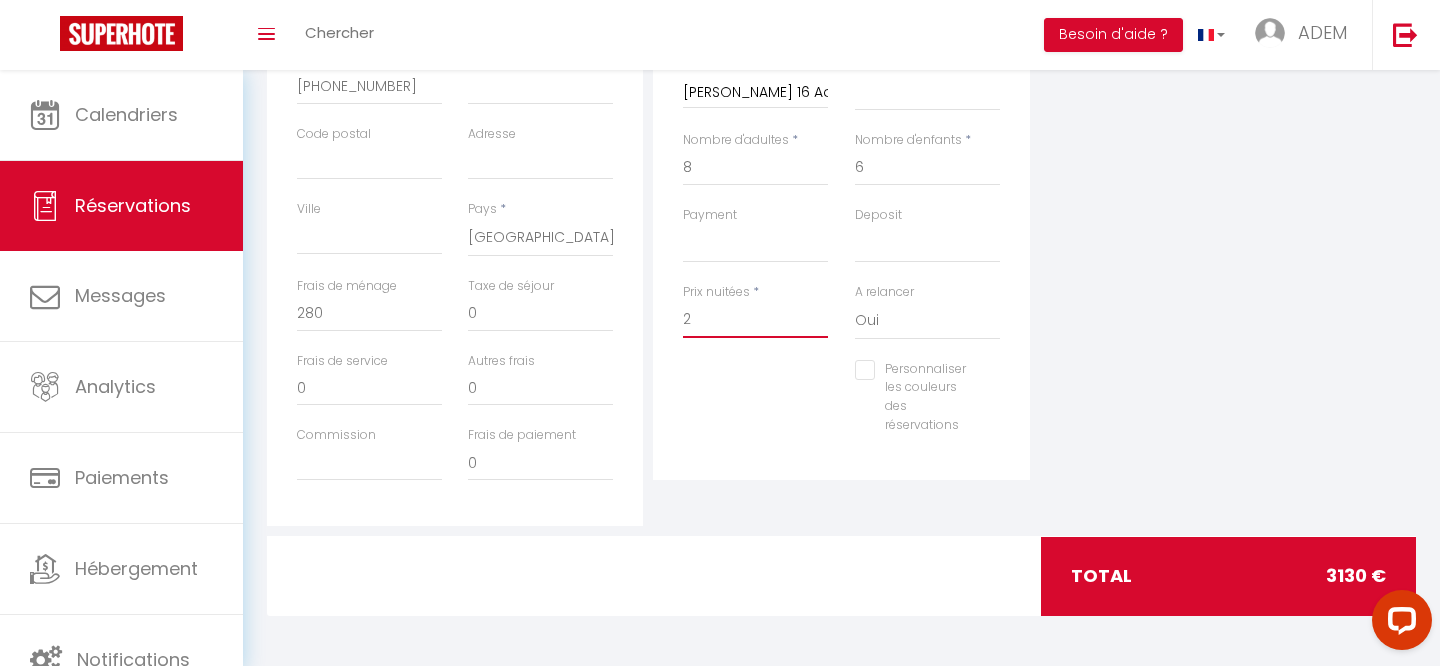 select 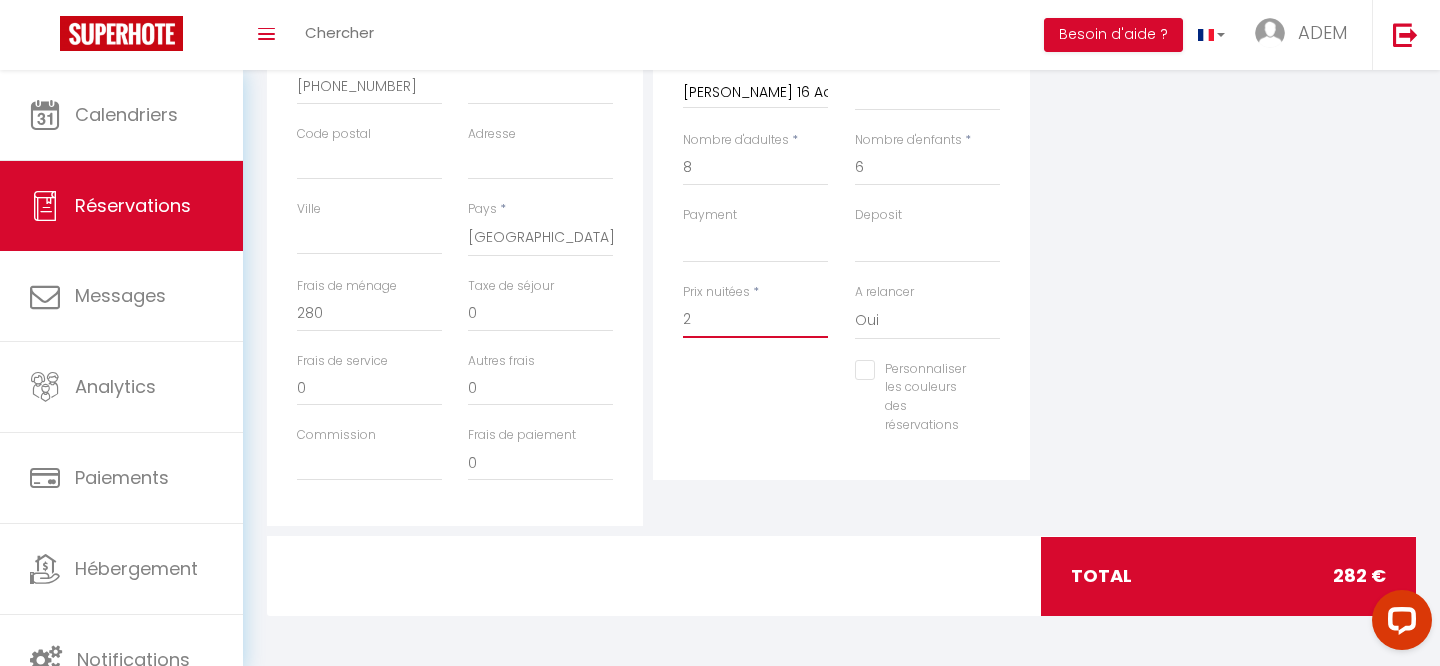 type on "21" 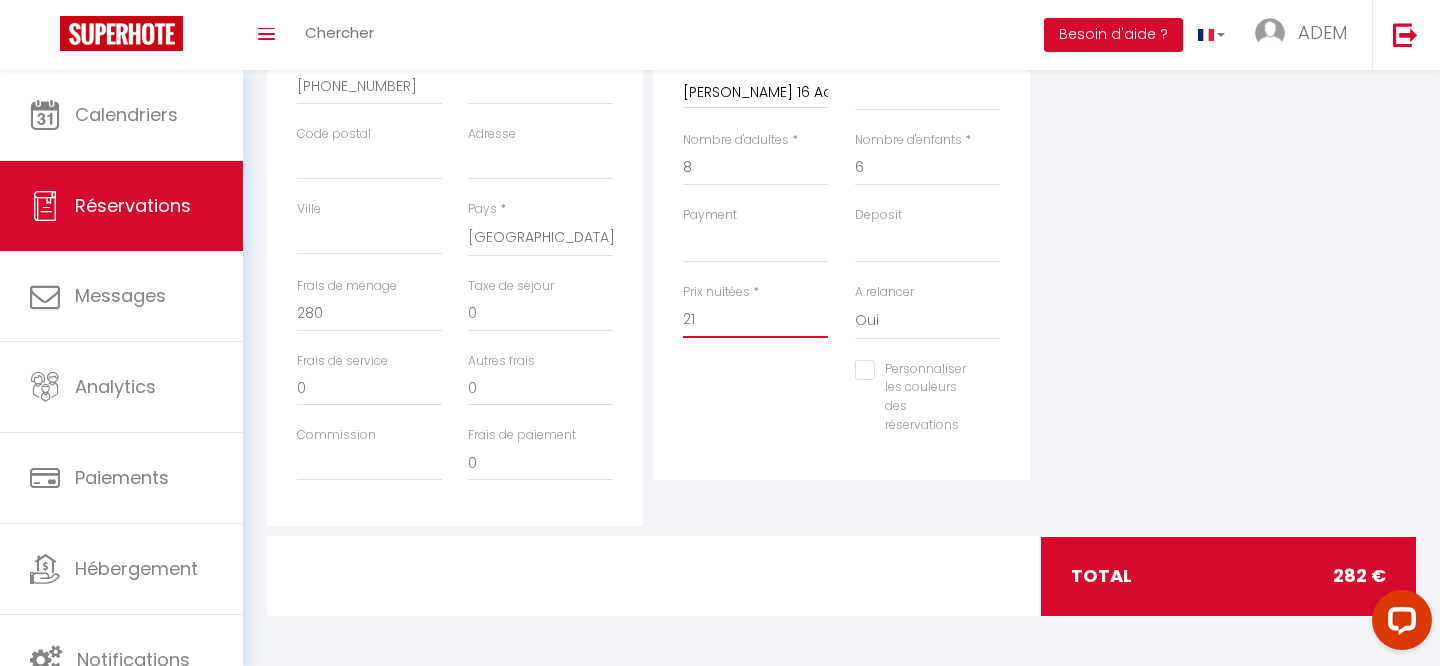 select 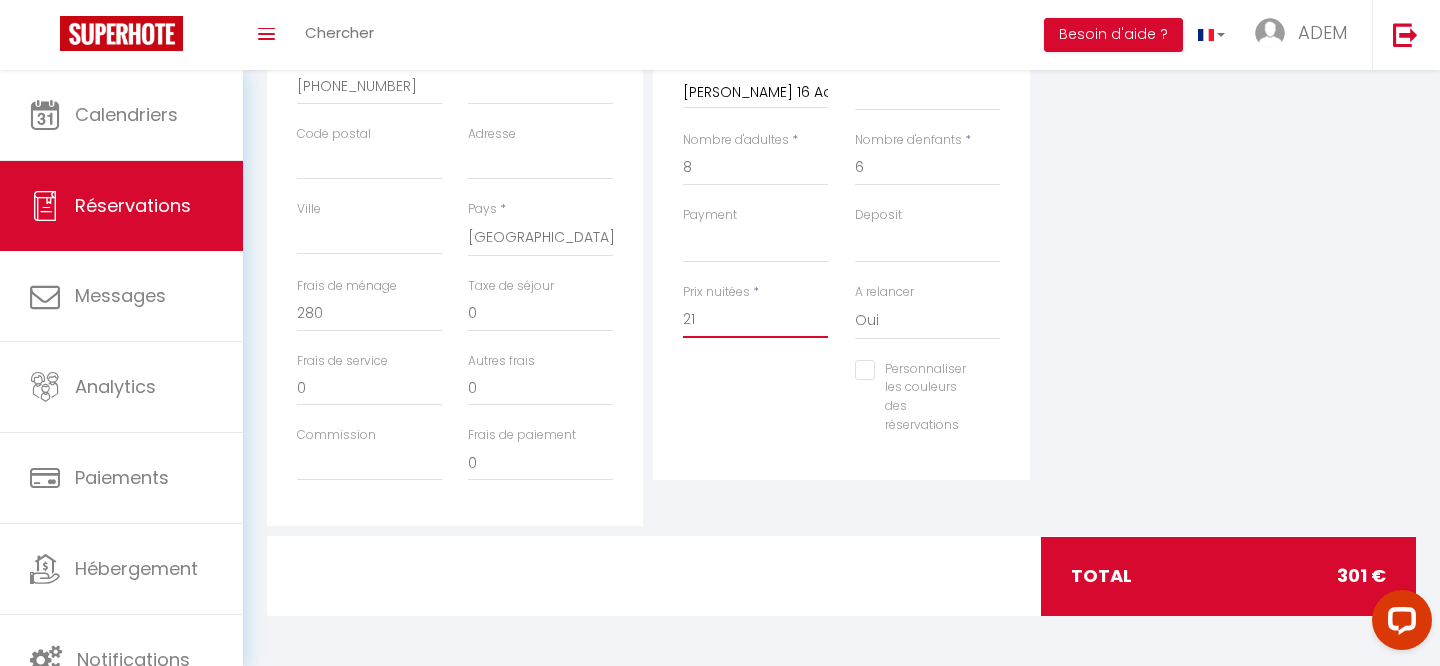type on "211" 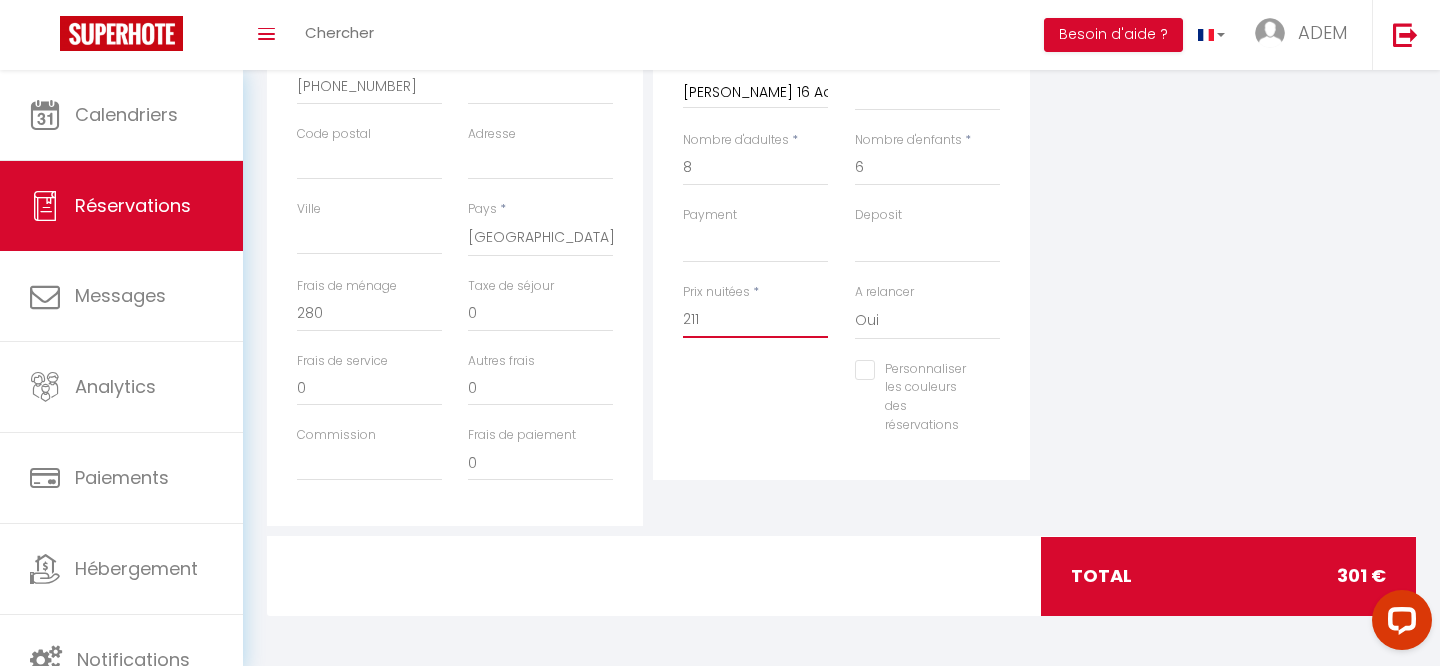 select 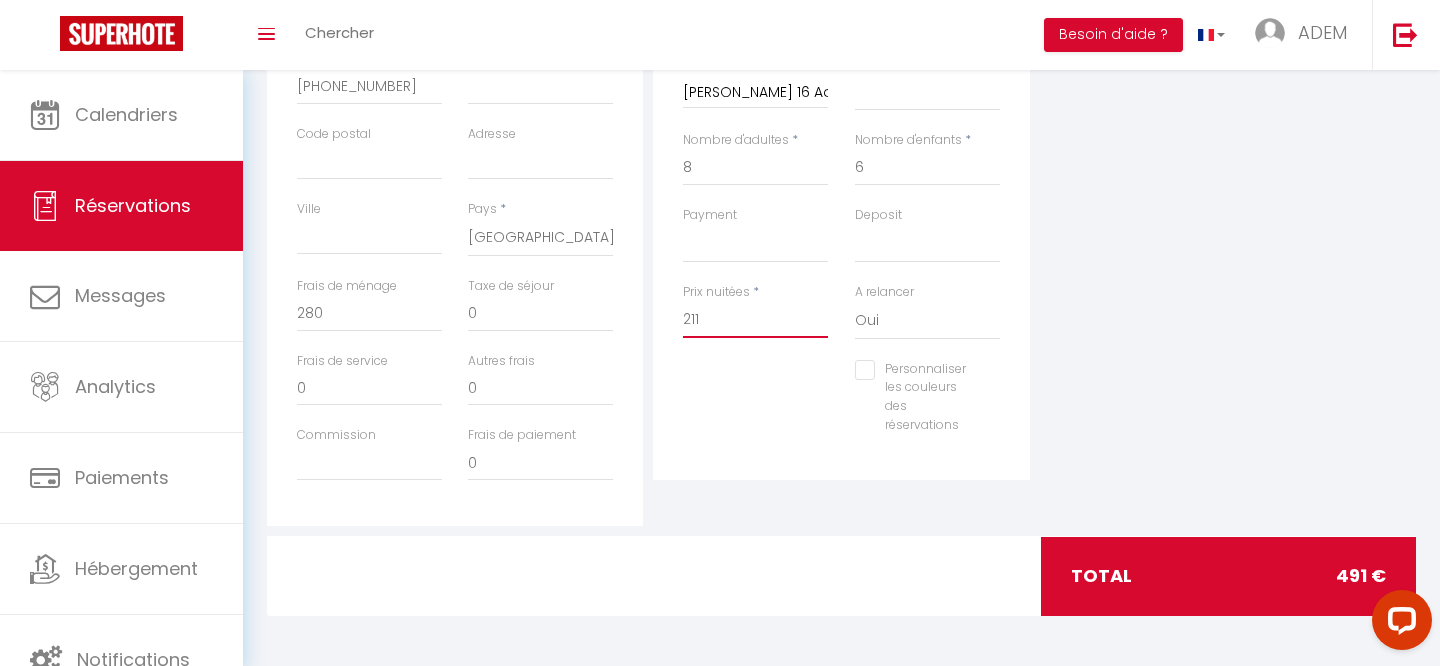 type on "2119" 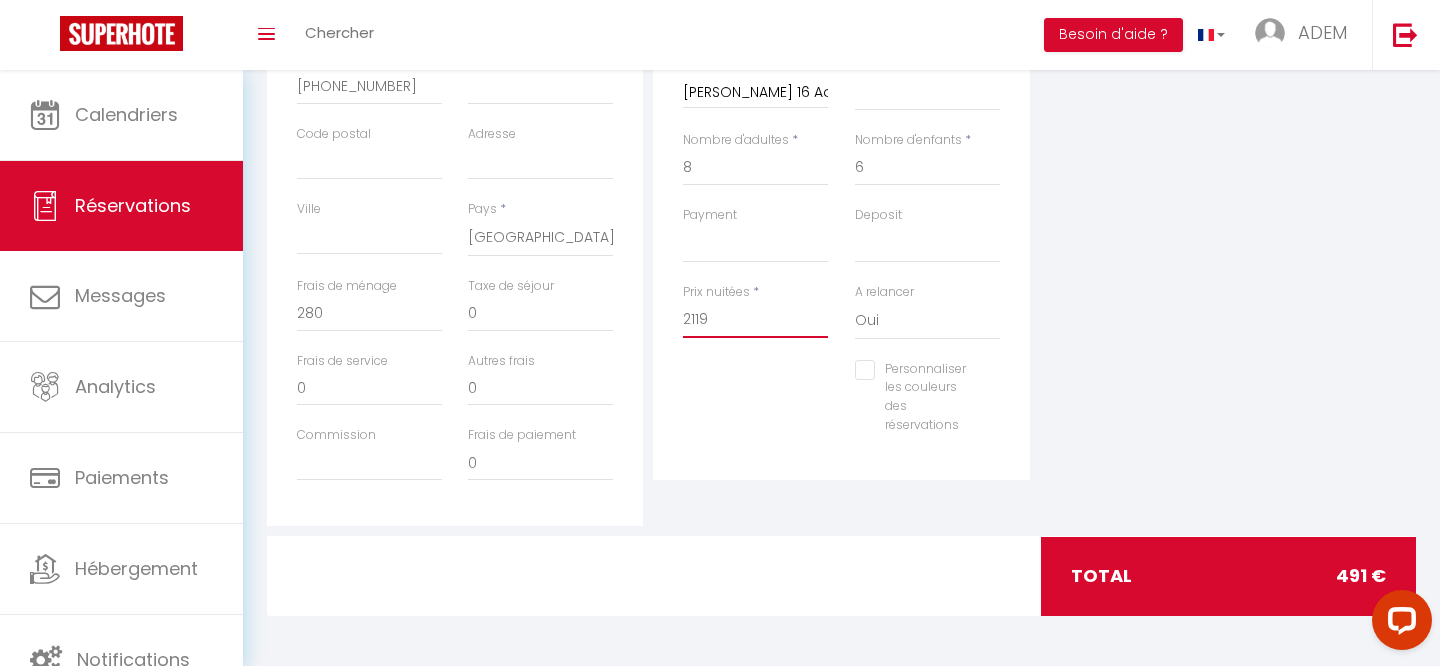 select 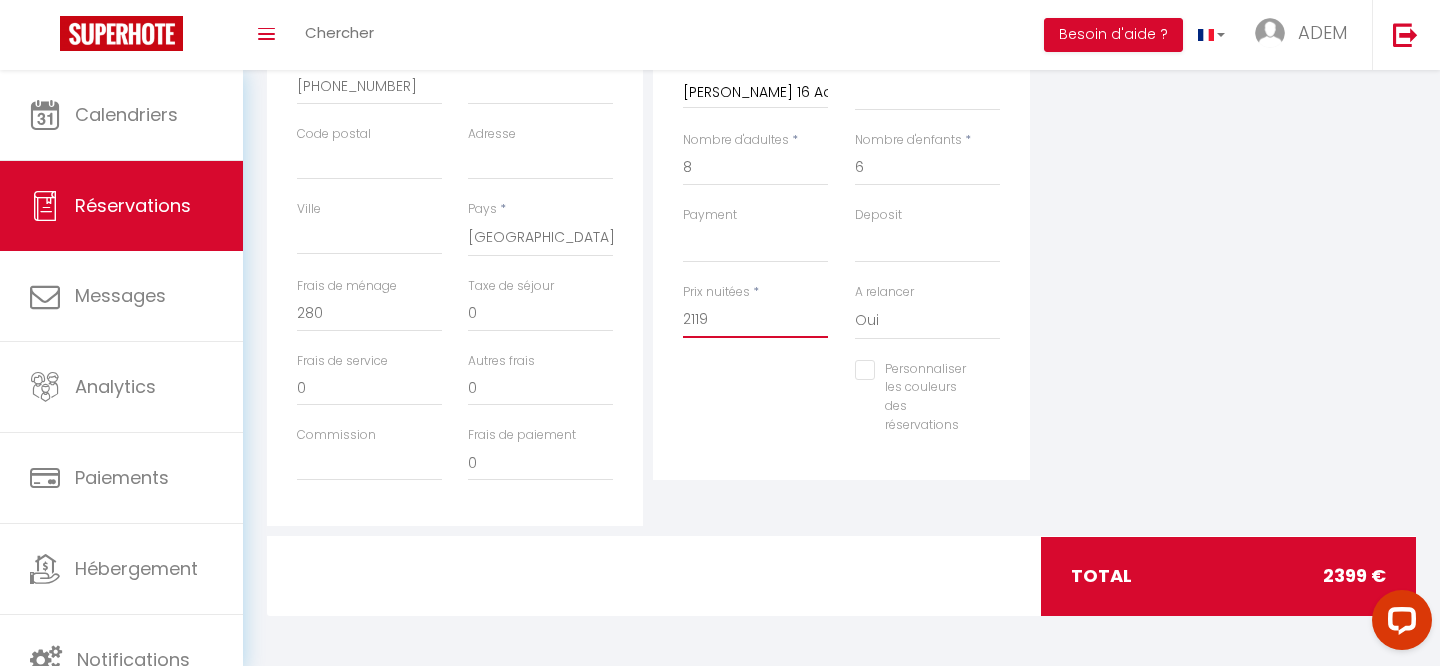 type on "2119" 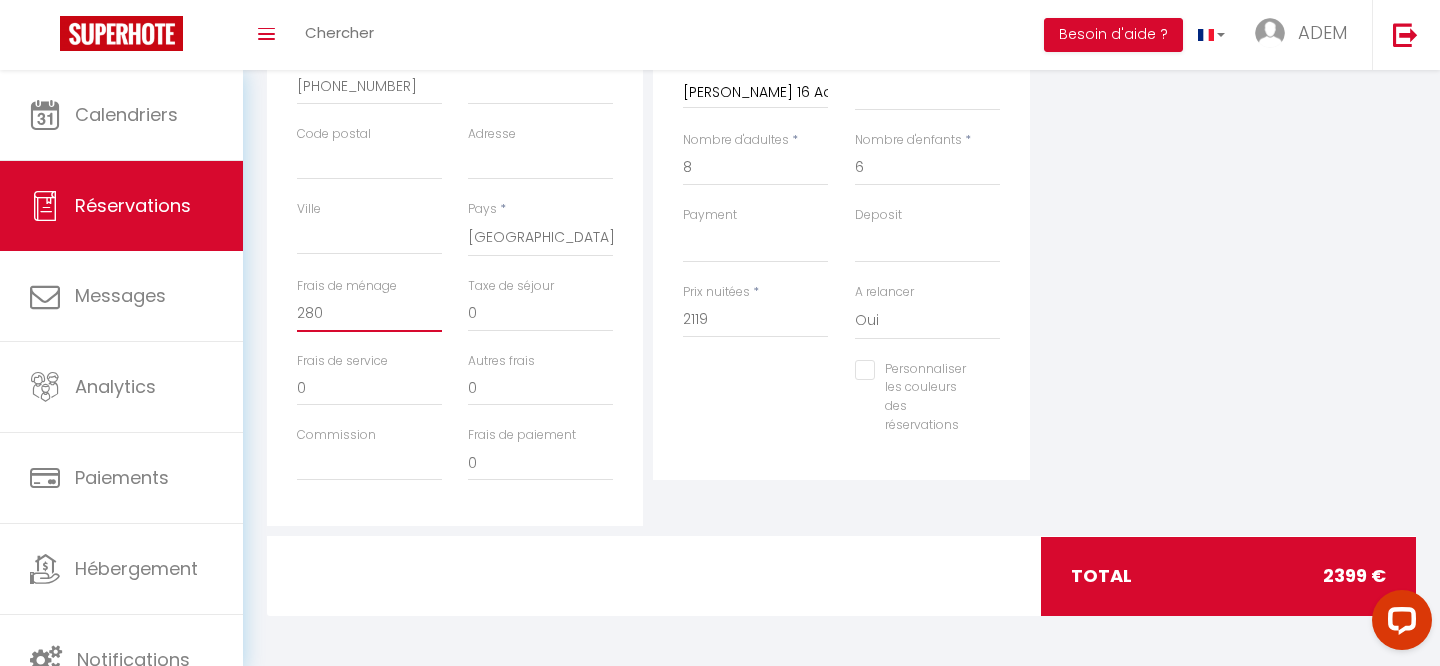 type on "0" 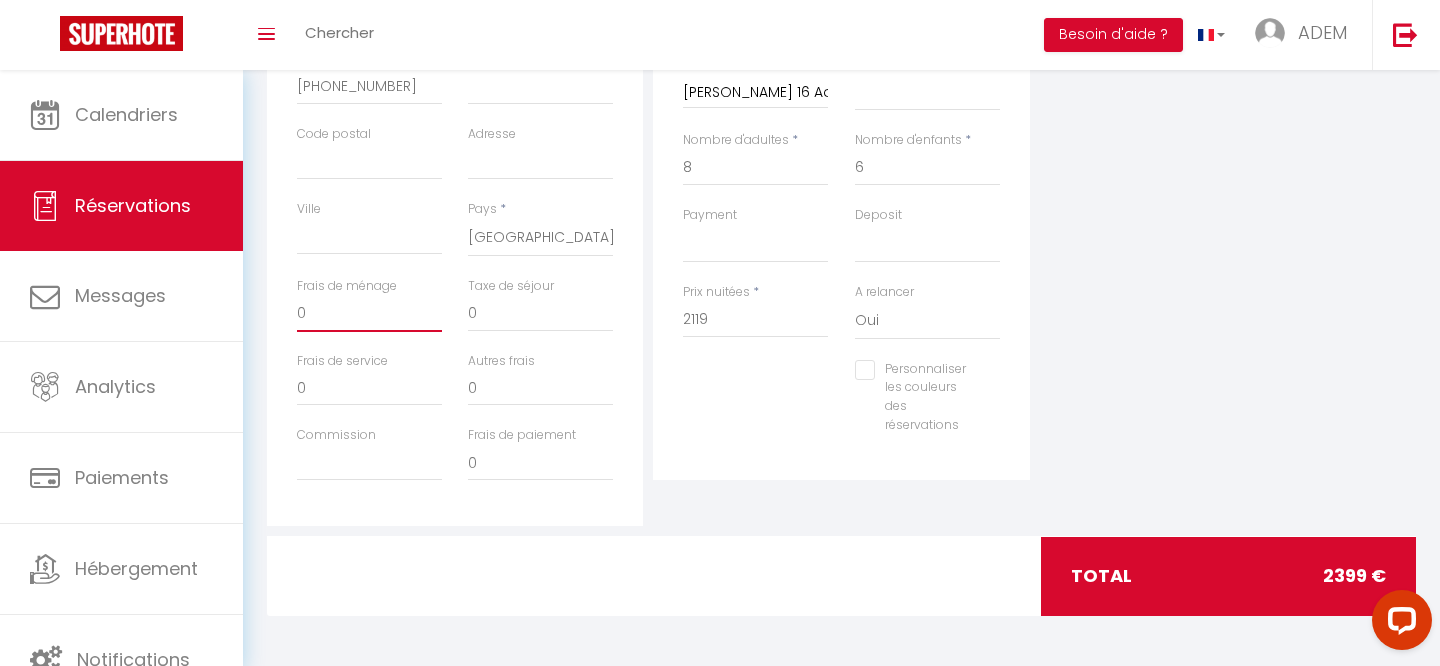 click on "0" at bounding box center (369, 314) 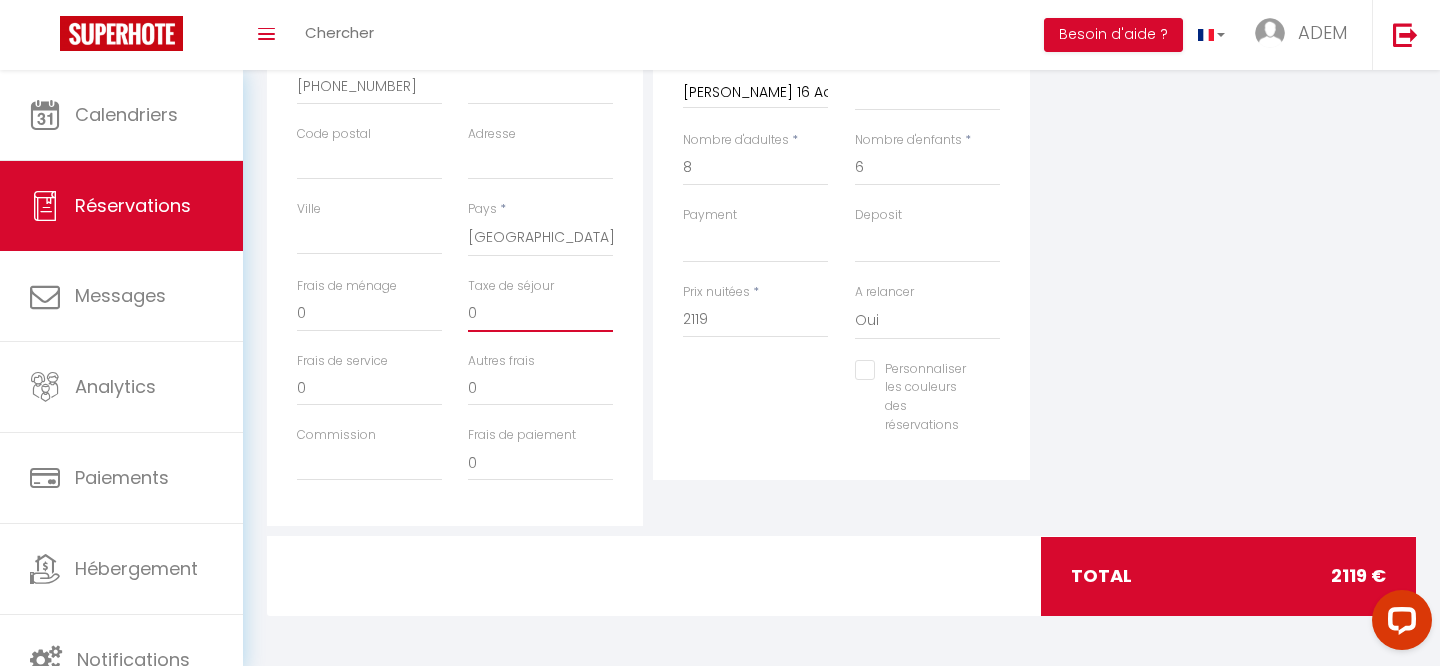 click on "0" at bounding box center (540, 314) 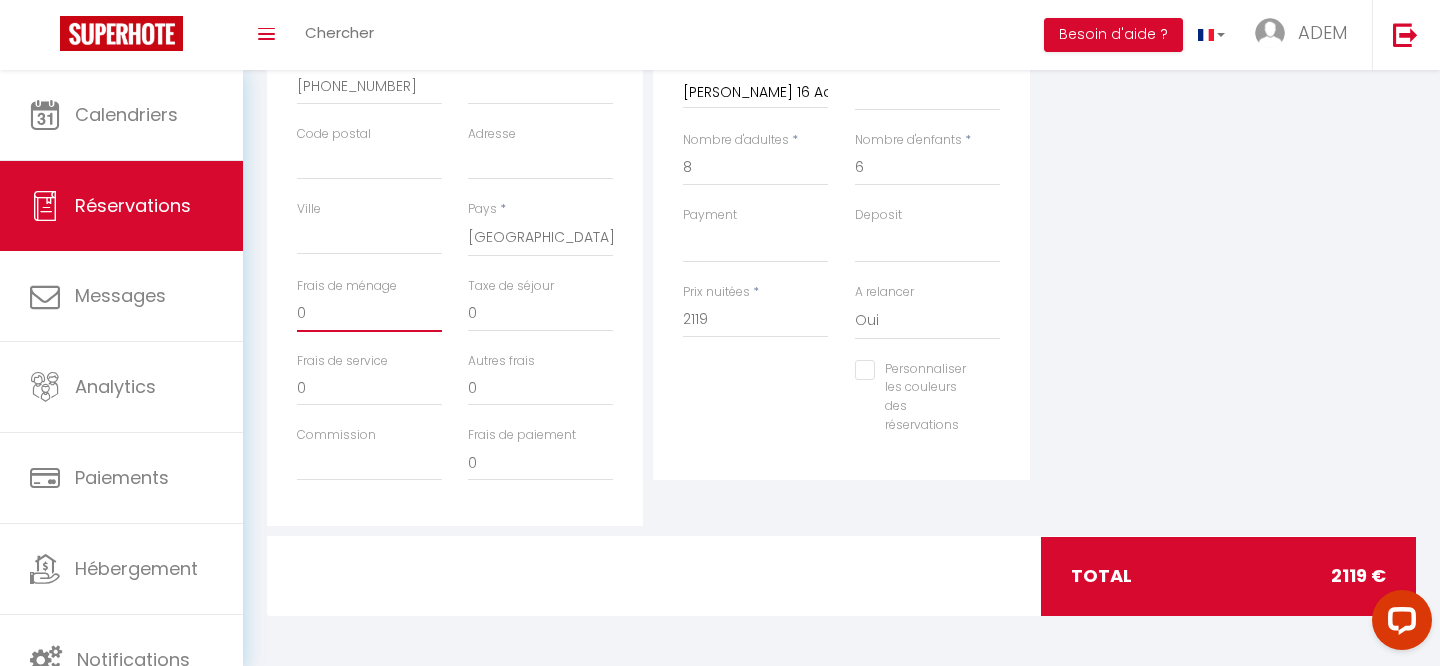 click on "0" at bounding box center (369, 314) 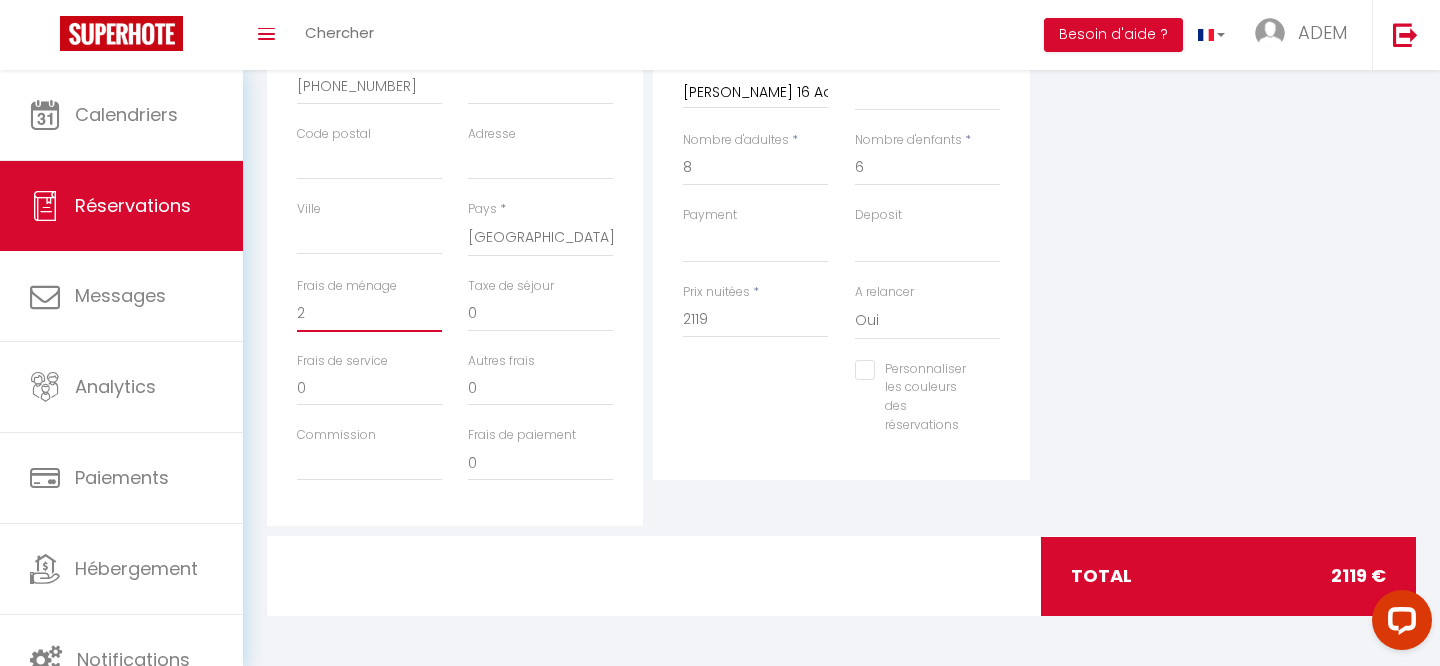 select 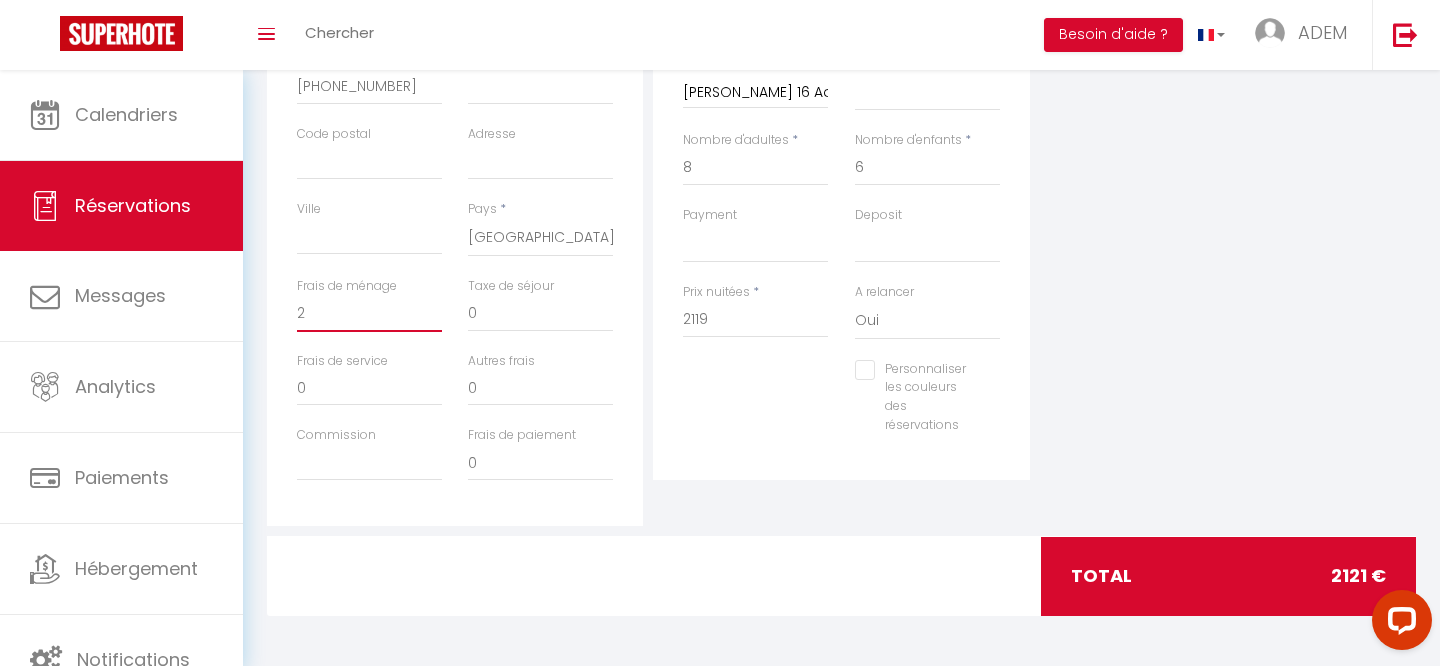 type on "28" 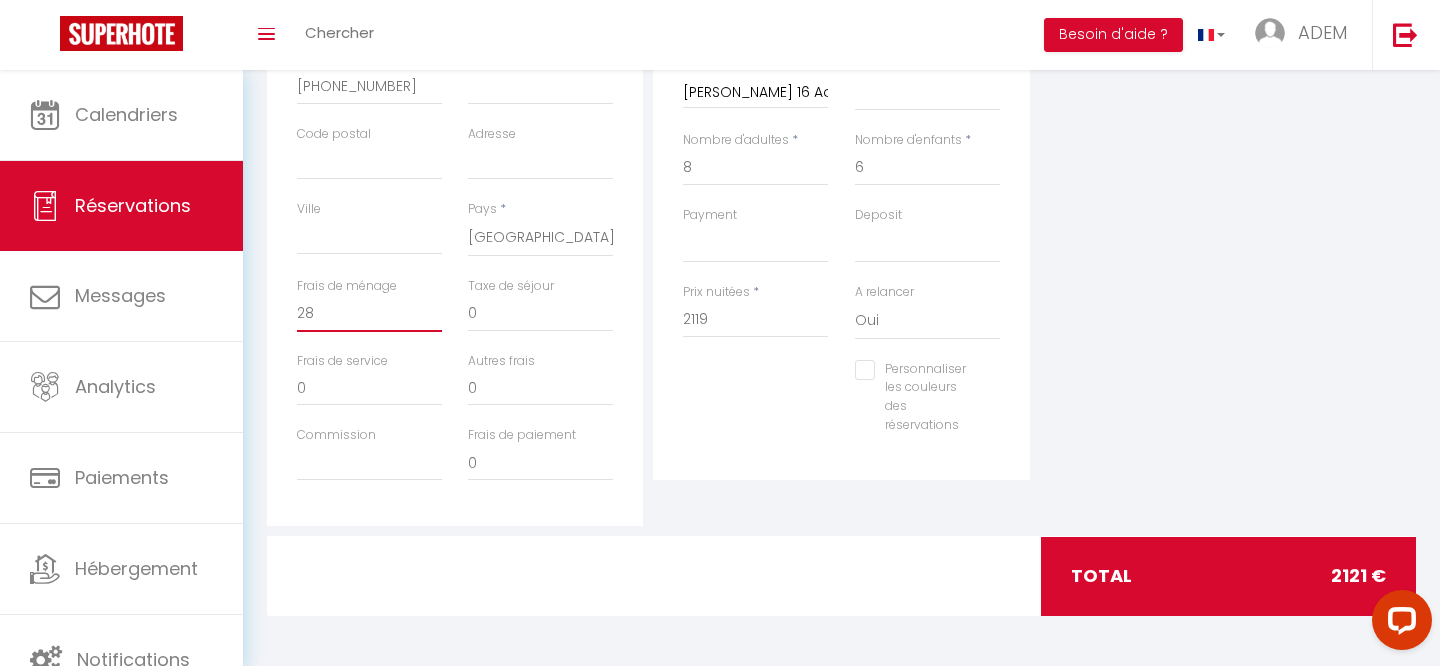 select 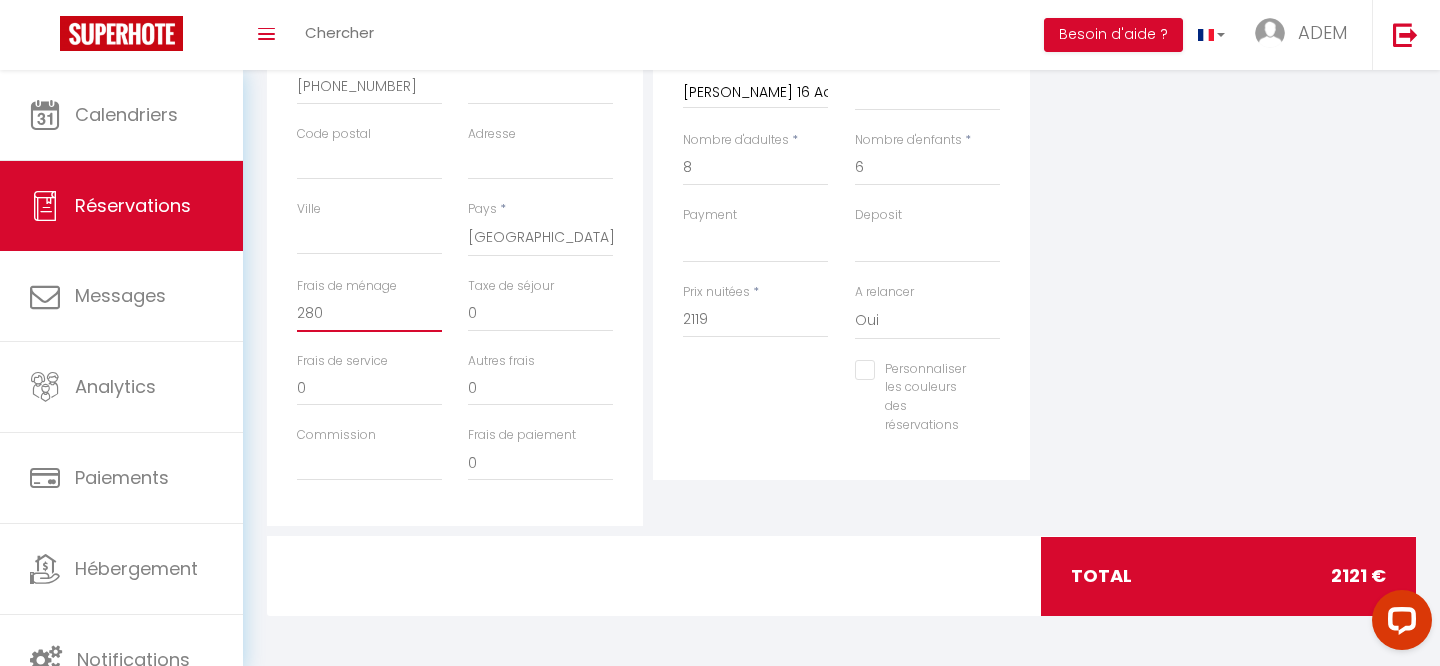 select 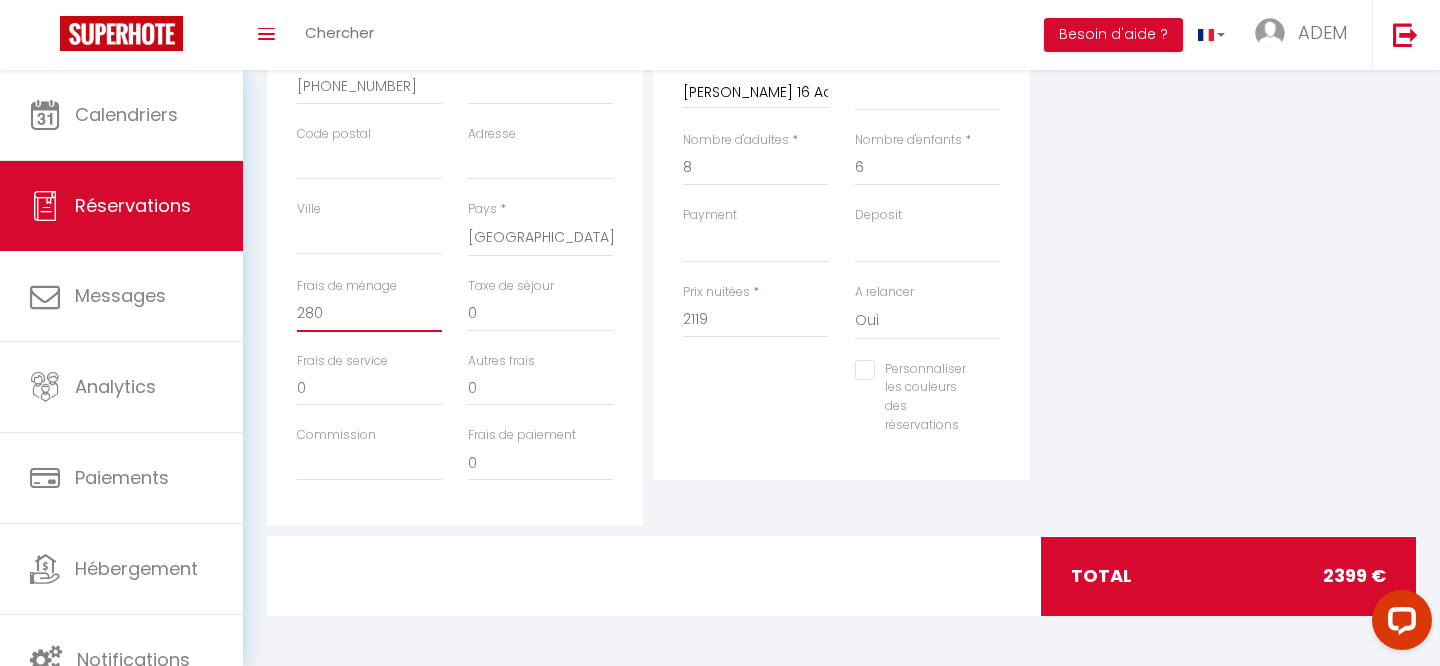 type on "280" 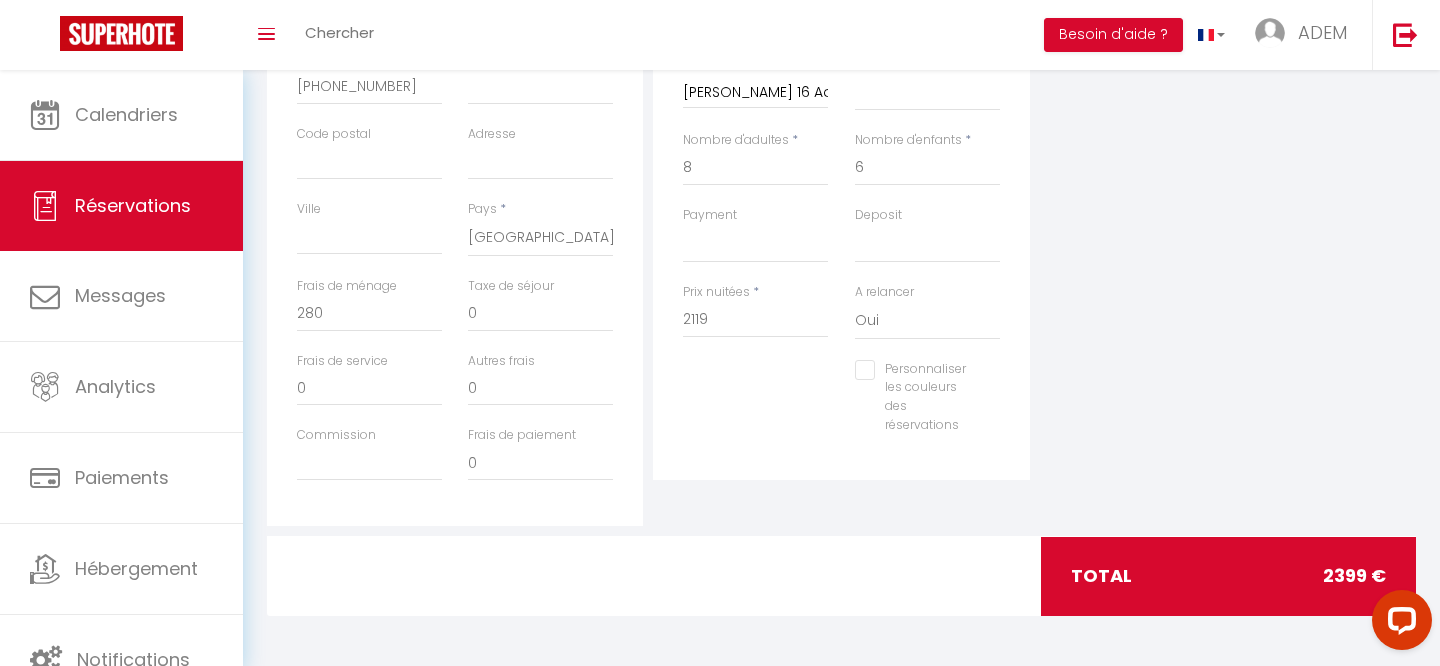 click on "Taxe de séjour   0" at bounding box center (540, 314) 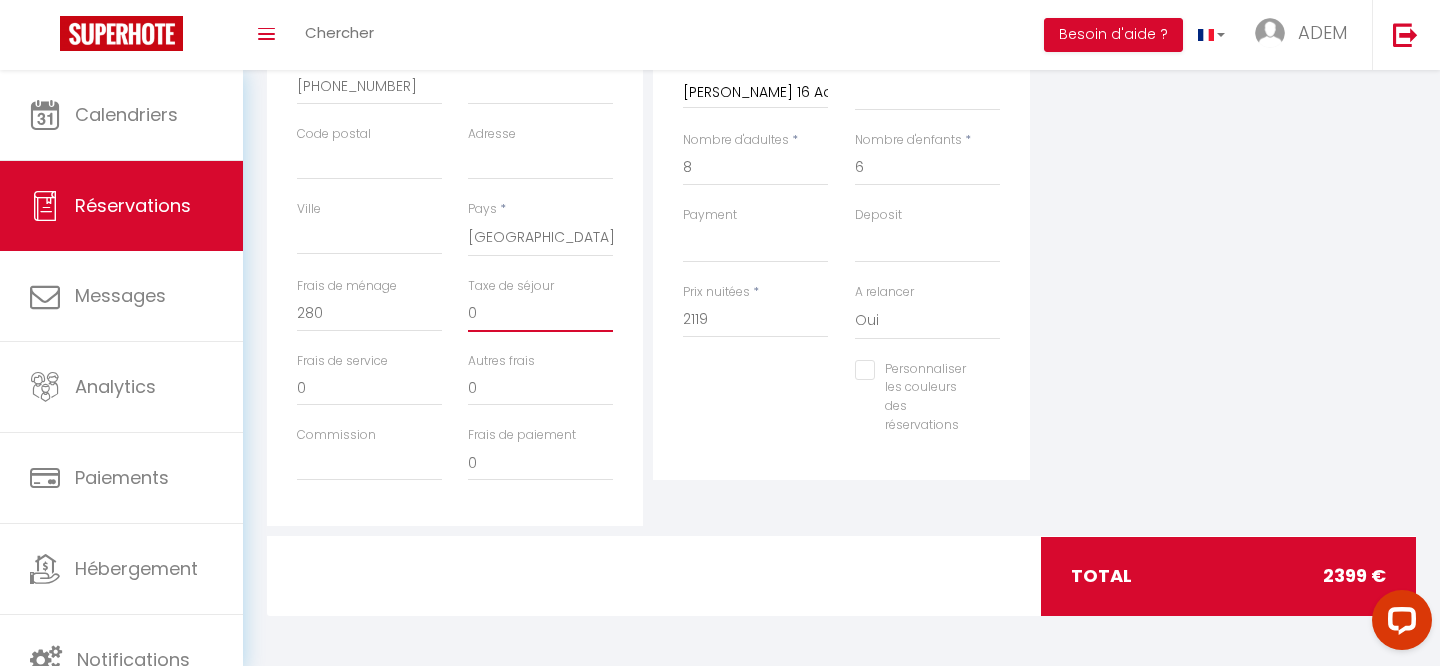 click on "0" at bounding box center [540, 314] 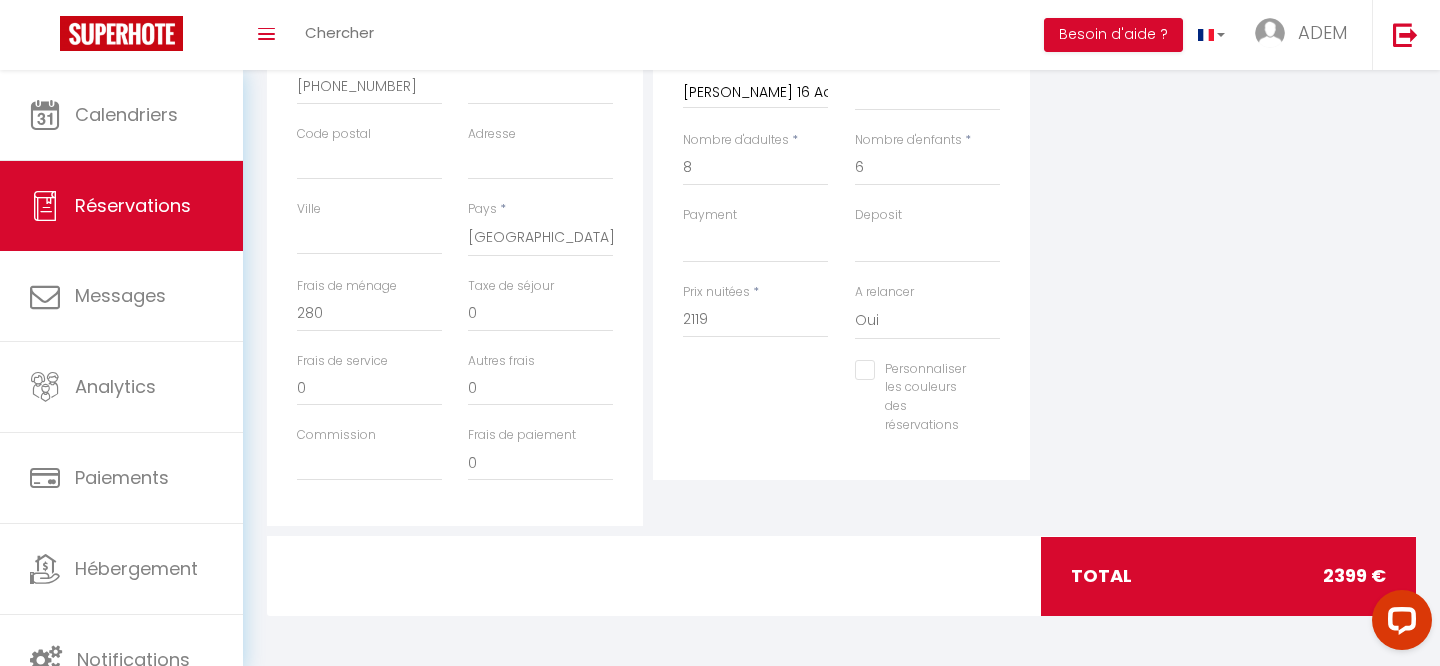 click on "Plateformes    Source
Direct
[DOMAIN_NAME]
[DOMAIN_NAME]
Chalet montagne
Expedia
Gite de [GEOGRAPHIC_DATA]
Homeaway
Homeaway iCal
[DOMAIN_NAME]
[DOMAIN_NAME]
[DOMAIN_NAME]
Ical" at bounding box center [1228, 168] 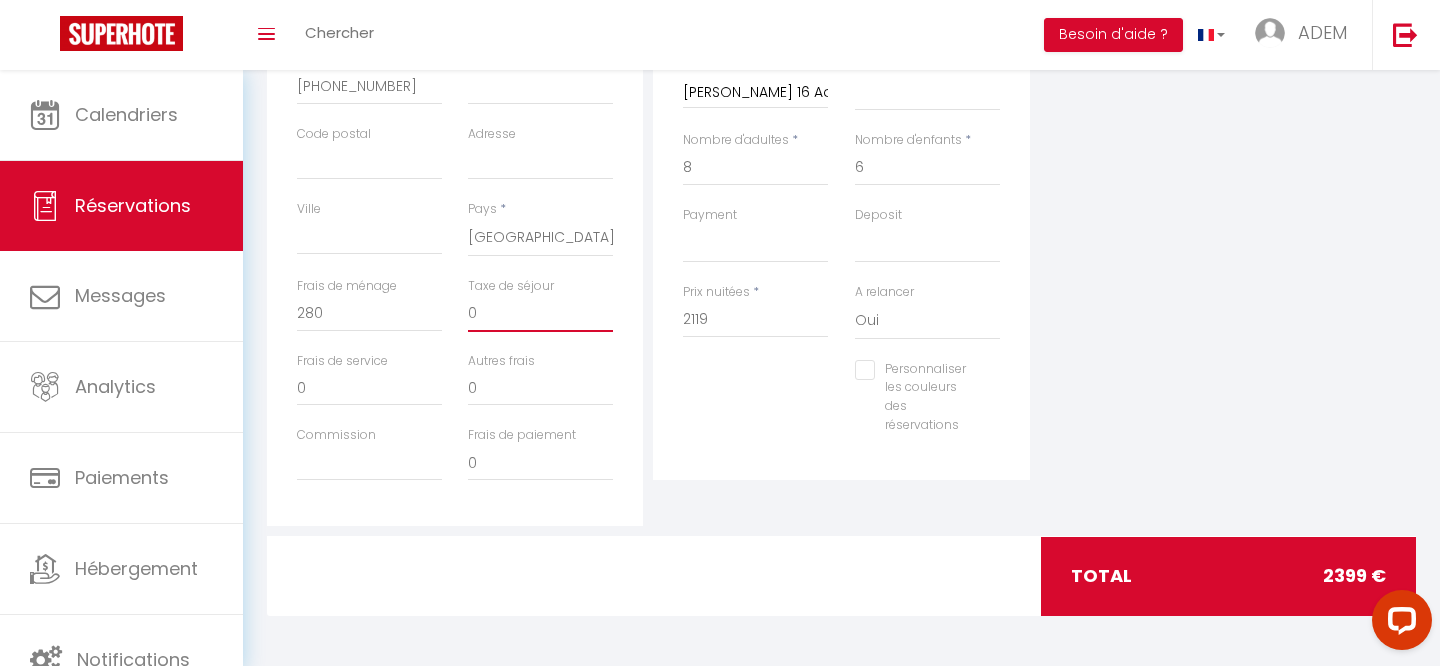 click on "0" at bounding box center [540, 314] 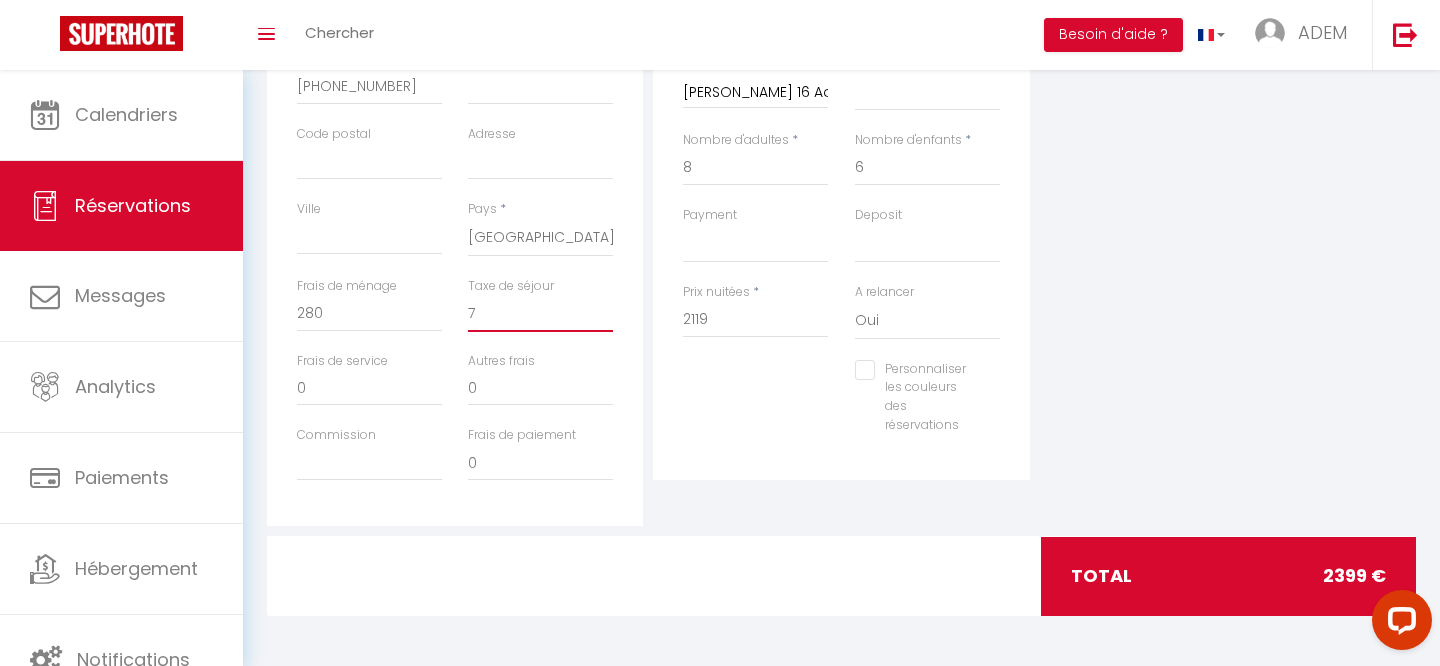 type 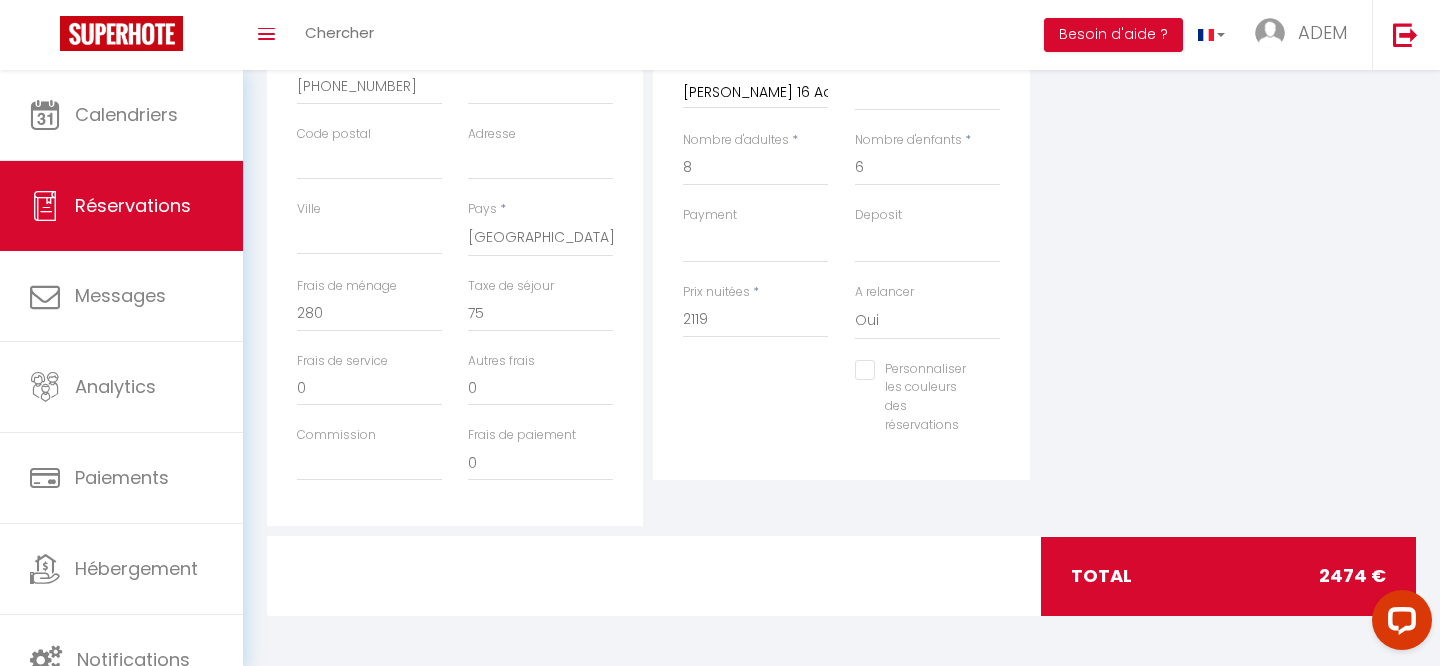 click on "Plateformes    Source
Direct
[DOMAIN_NAME]
[DOMAIN_NAME]
Chalet montagne
Expedia
Gite de [GEOGRAPHIC_DATA]
Homeaway
Homeaway iCal
[DOMAIN_NAME]
[DOMAIN_NAME]
[DOMAIN_NAME]
Ical" at bounding box center (1228, 168) 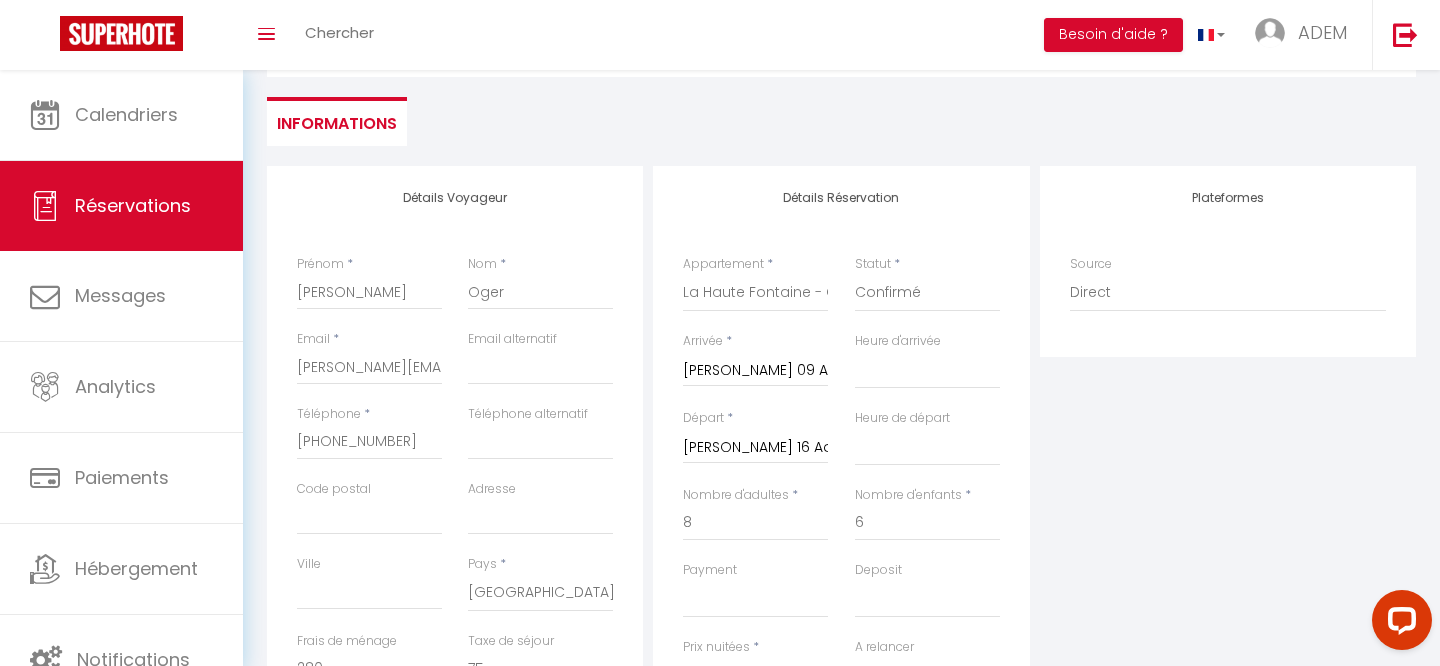 scroll, scrollTop: 0, scrollLeft: 0, axis: both 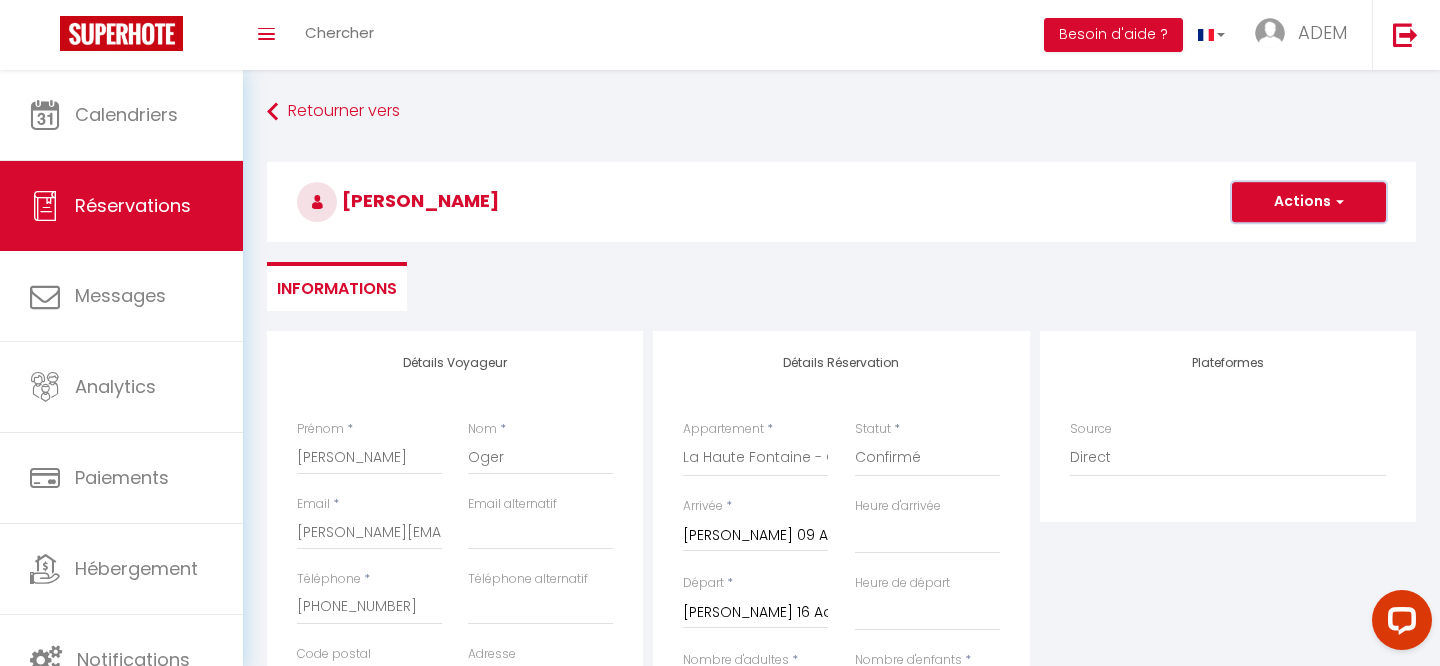 click on "Actions" at bounding box center [1309, 202] 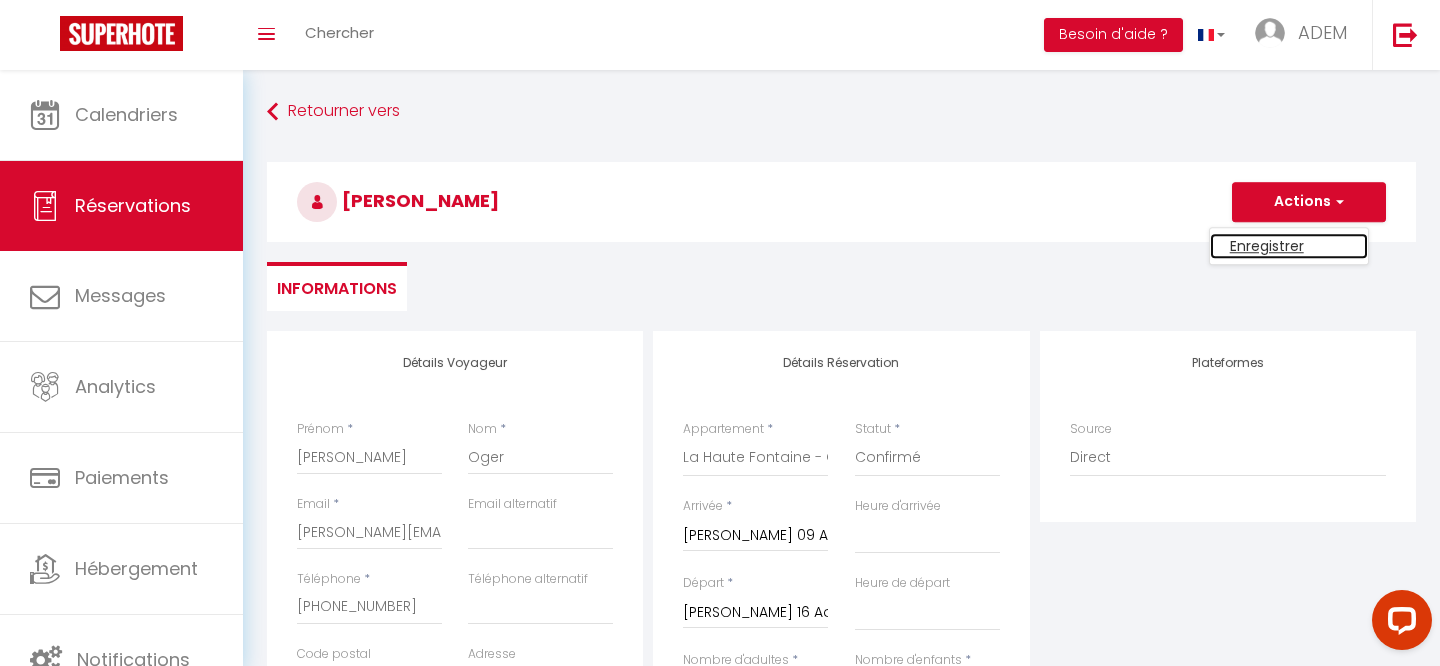 click on "Enregistrer" at bounding box center [1289, 246] 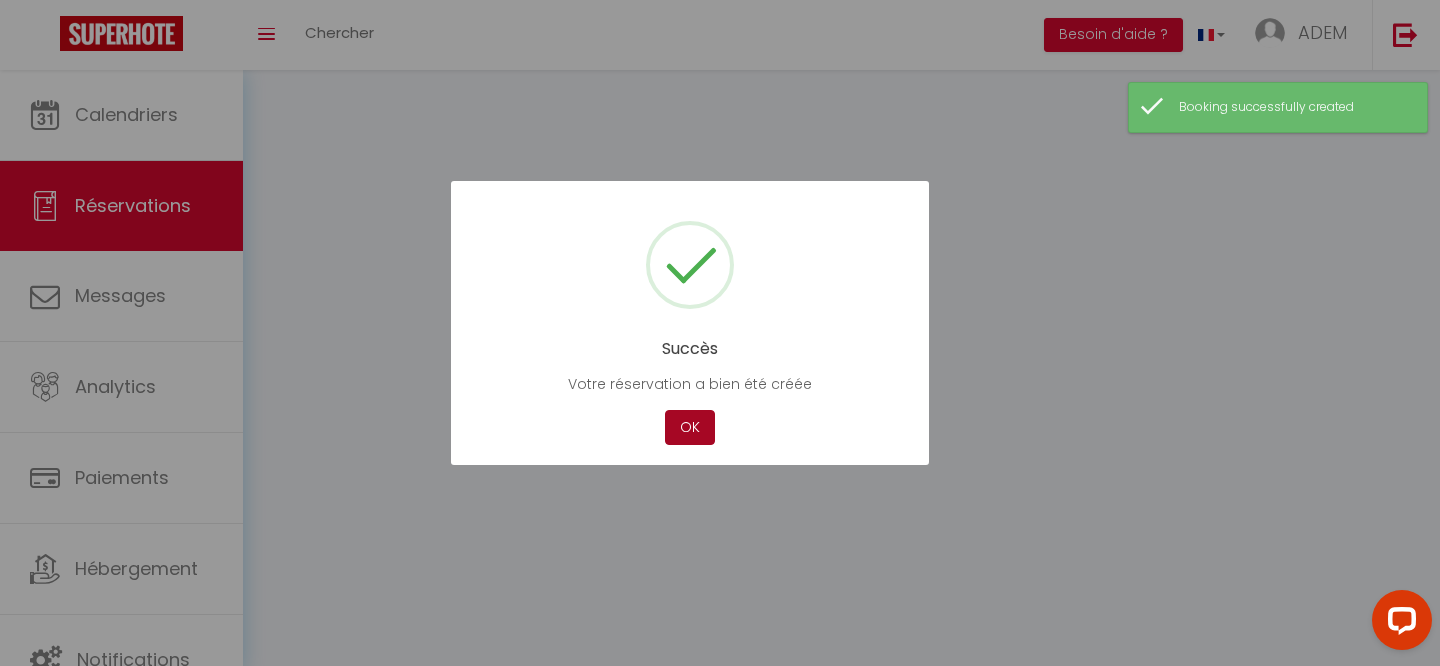 click on "OK" at bounding box center [690, 427] 